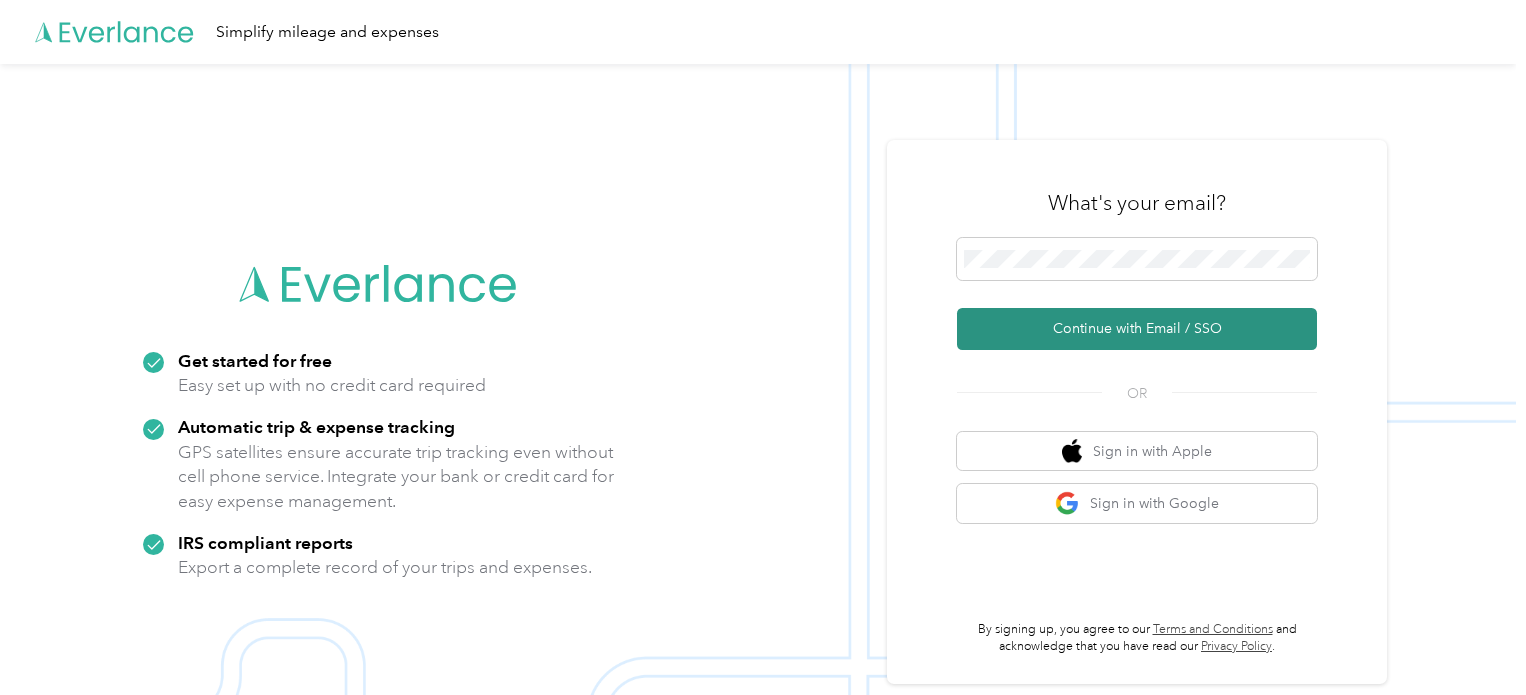 scroll, scrollTop: 0, scrollLeft: 0, axis: both 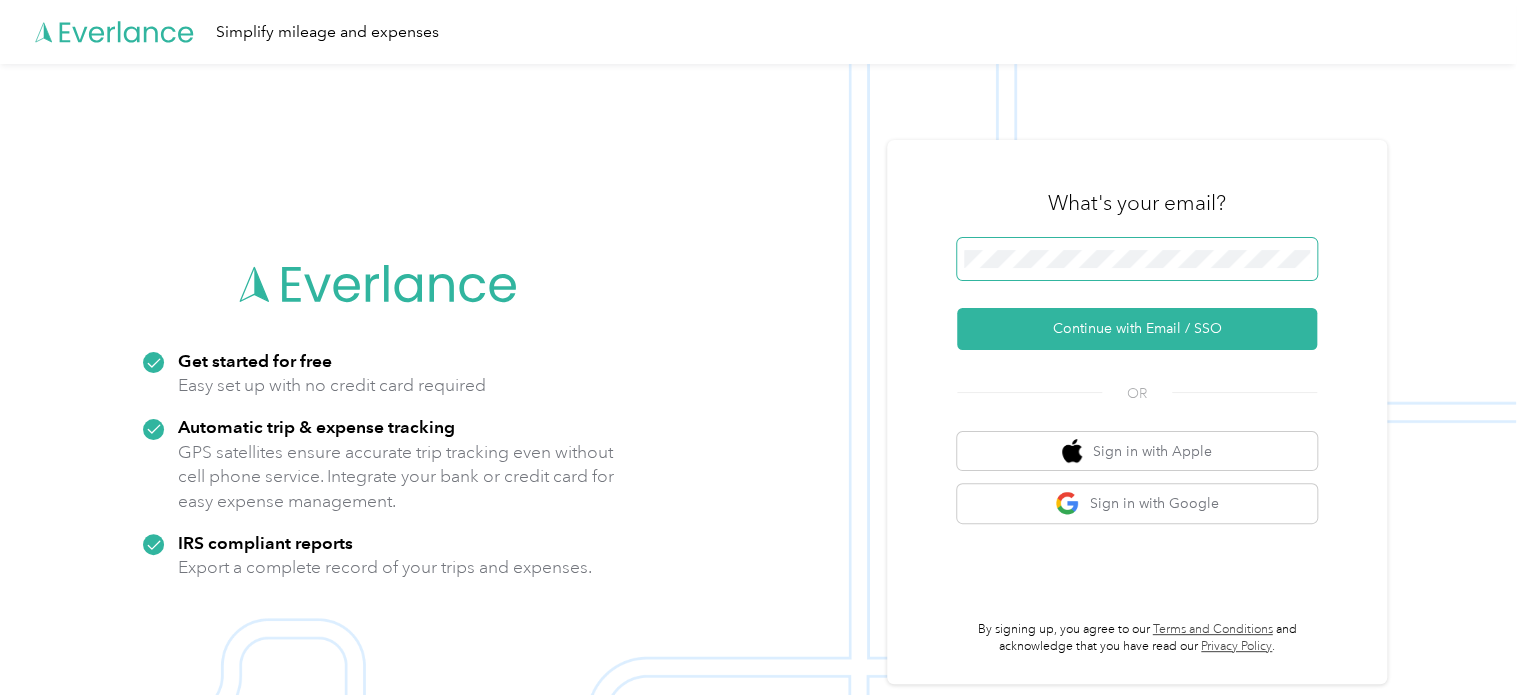 click at bounding box center (1137, 259) 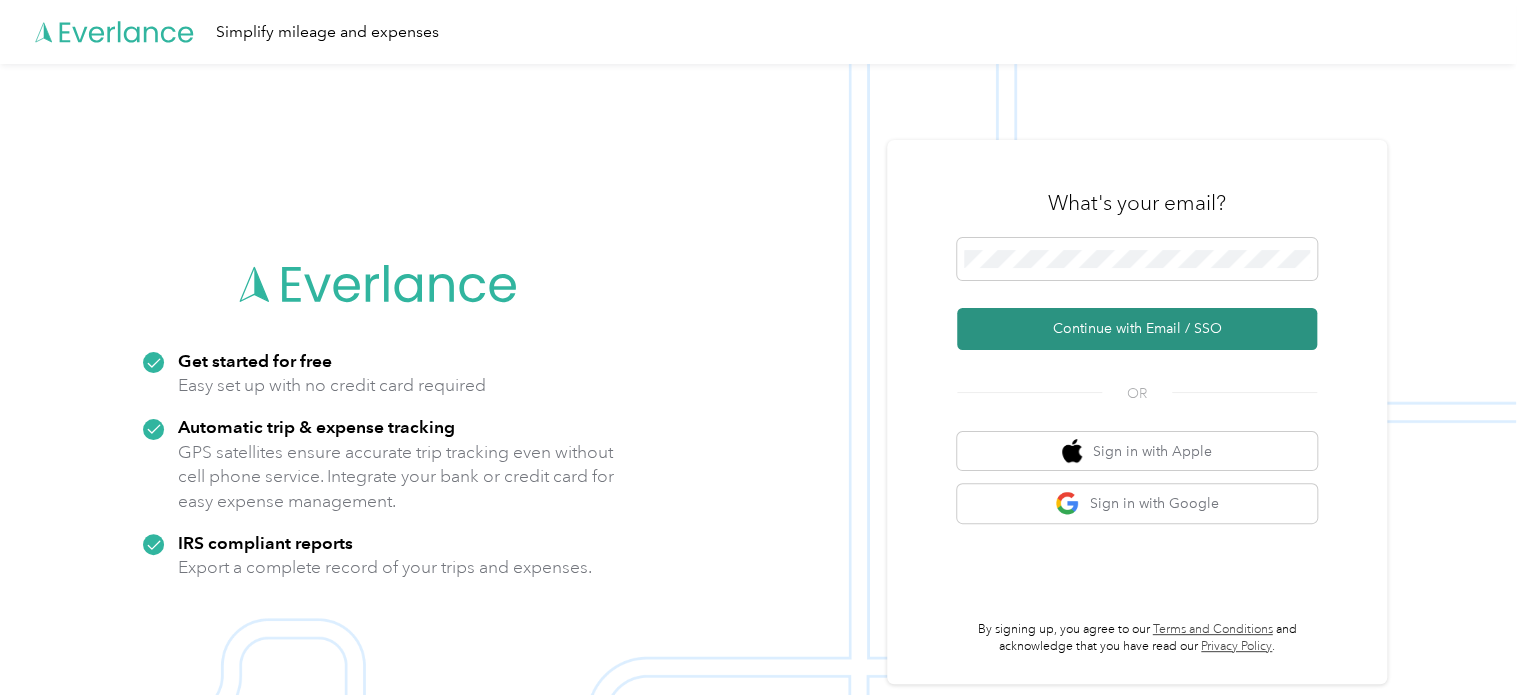 click on "Continue with Email / SSO" at bounding box center (1137, 329) 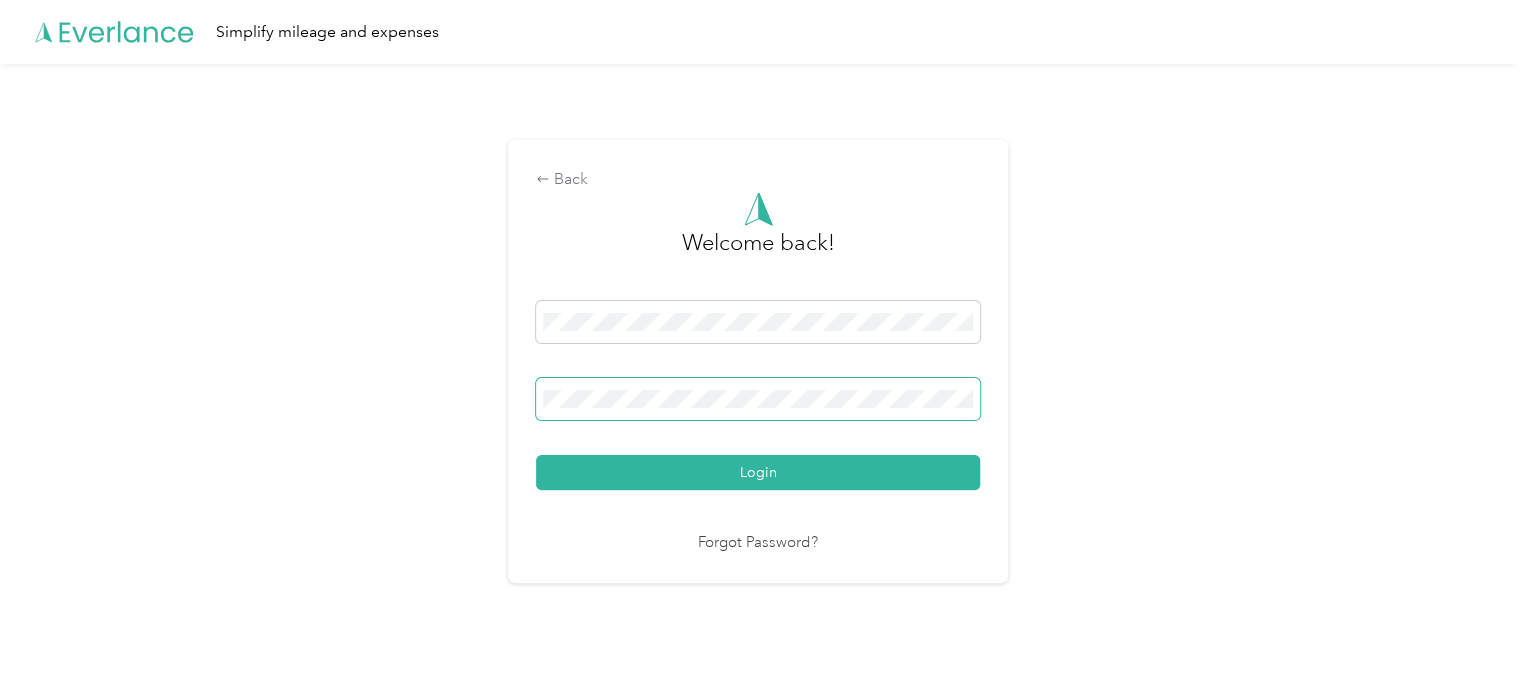 click on "Login" at bounding box center [758, 472] 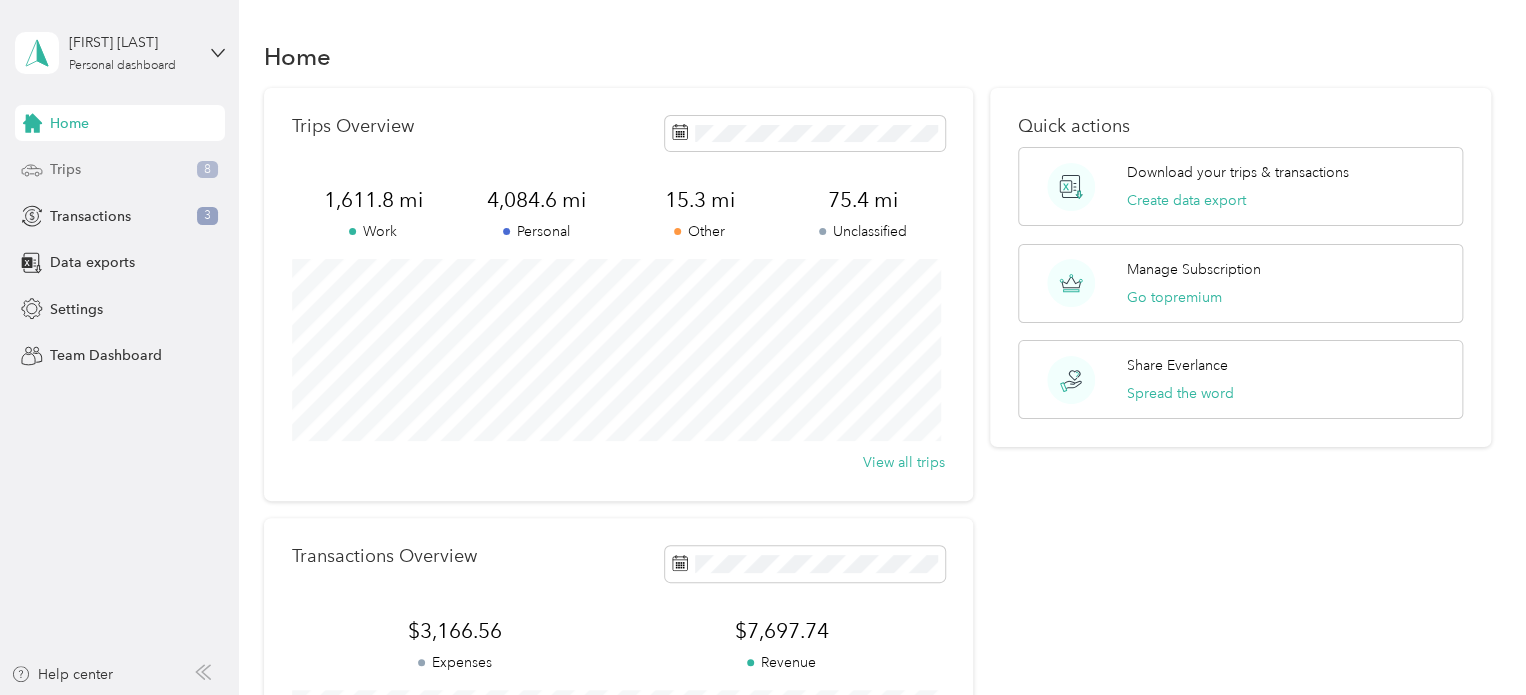 click on "Trips 8" at bounding box center (120, 170) 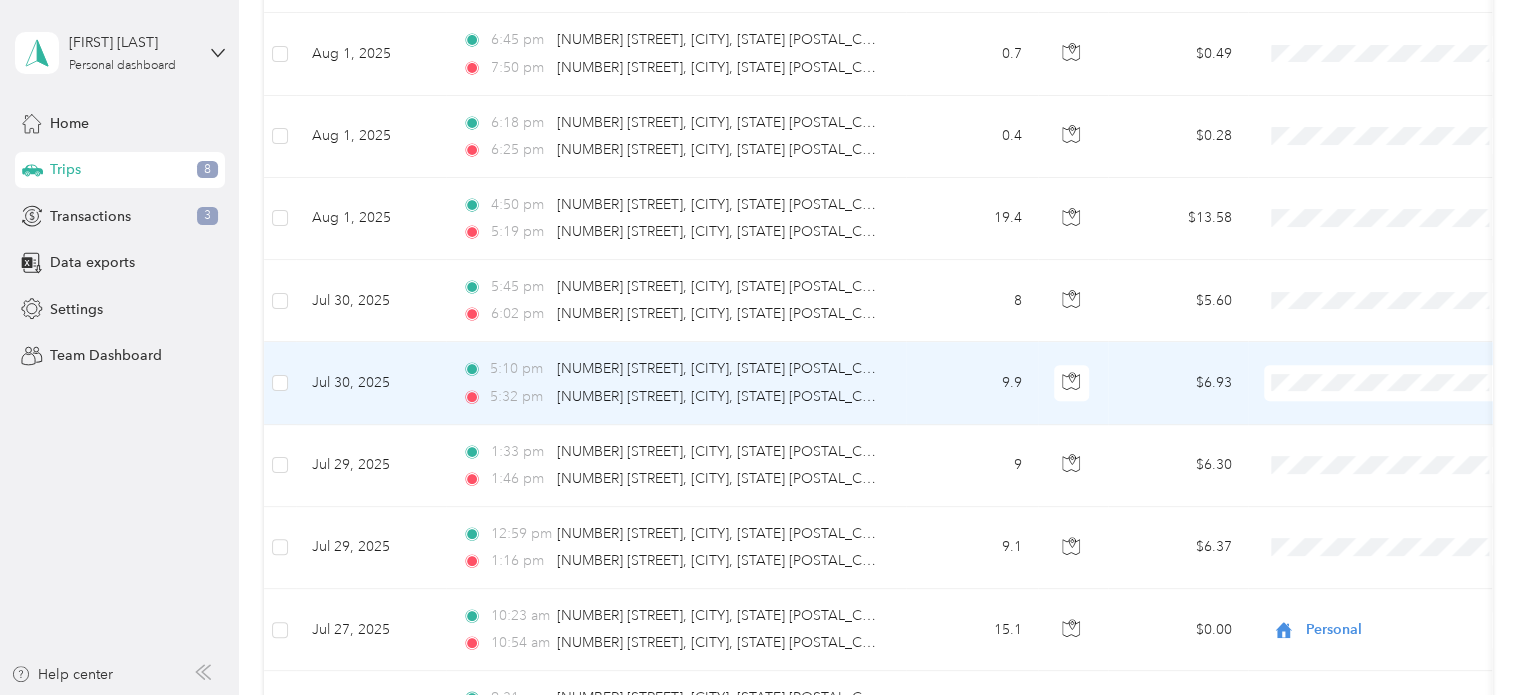 scroll, scrollTop: 600, scrollLeft: 0, axis: vertical 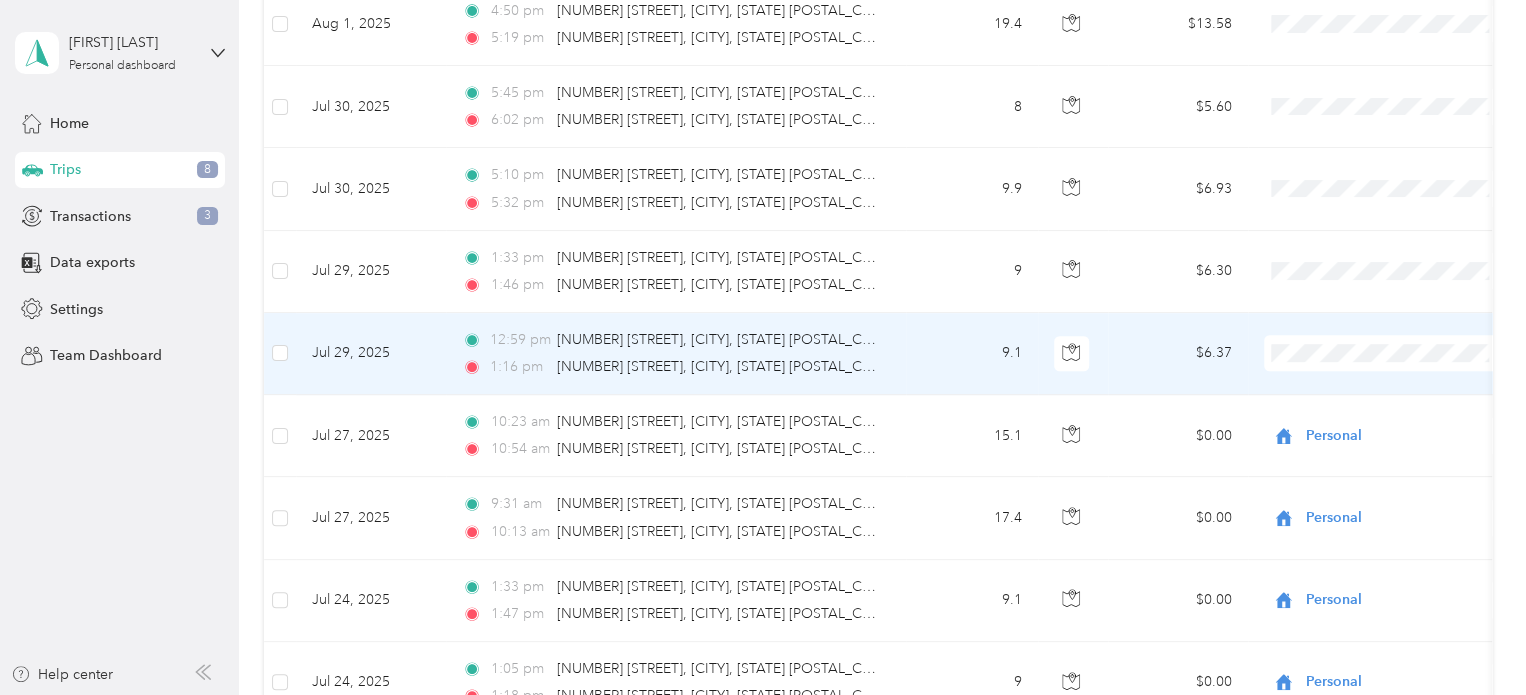 click on "Personal" at bounding box center [1405, 415] 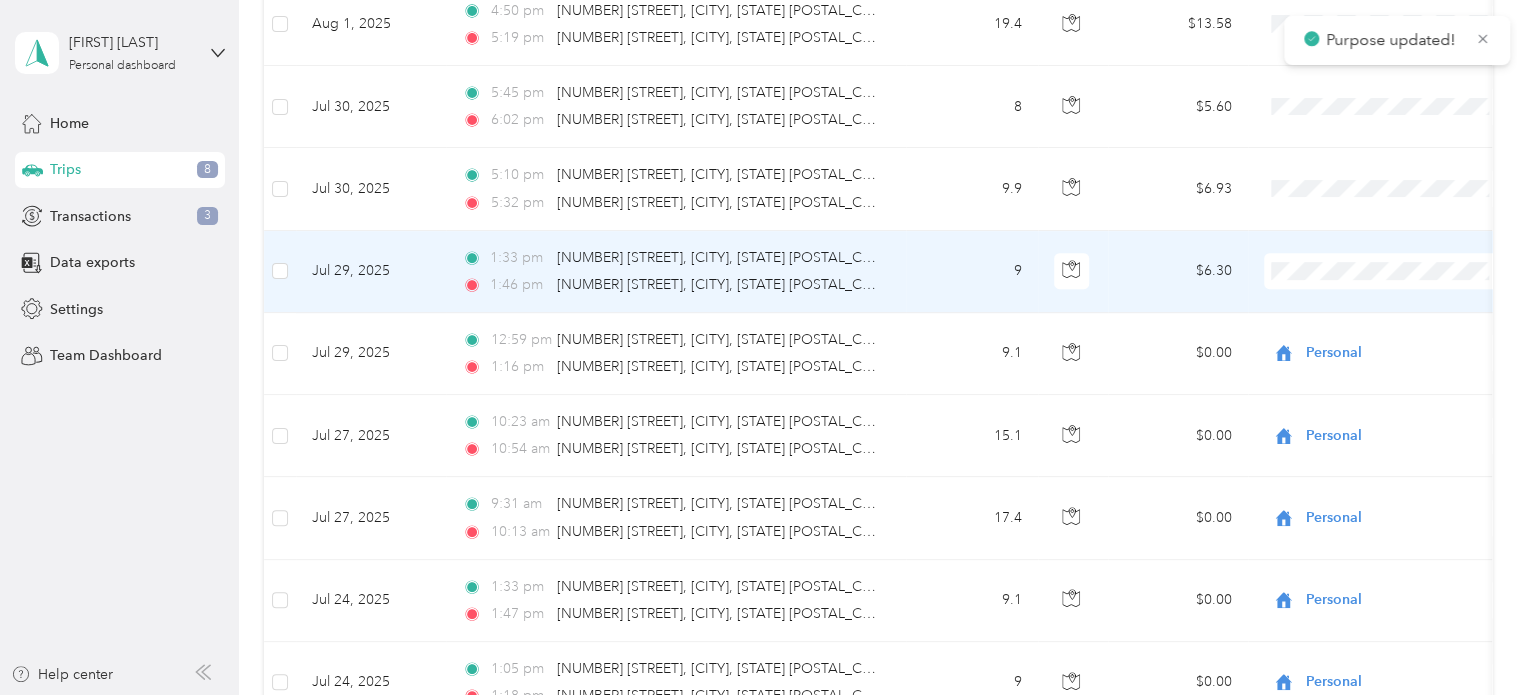 click on "Personal" at bounding box center (1405, 341) 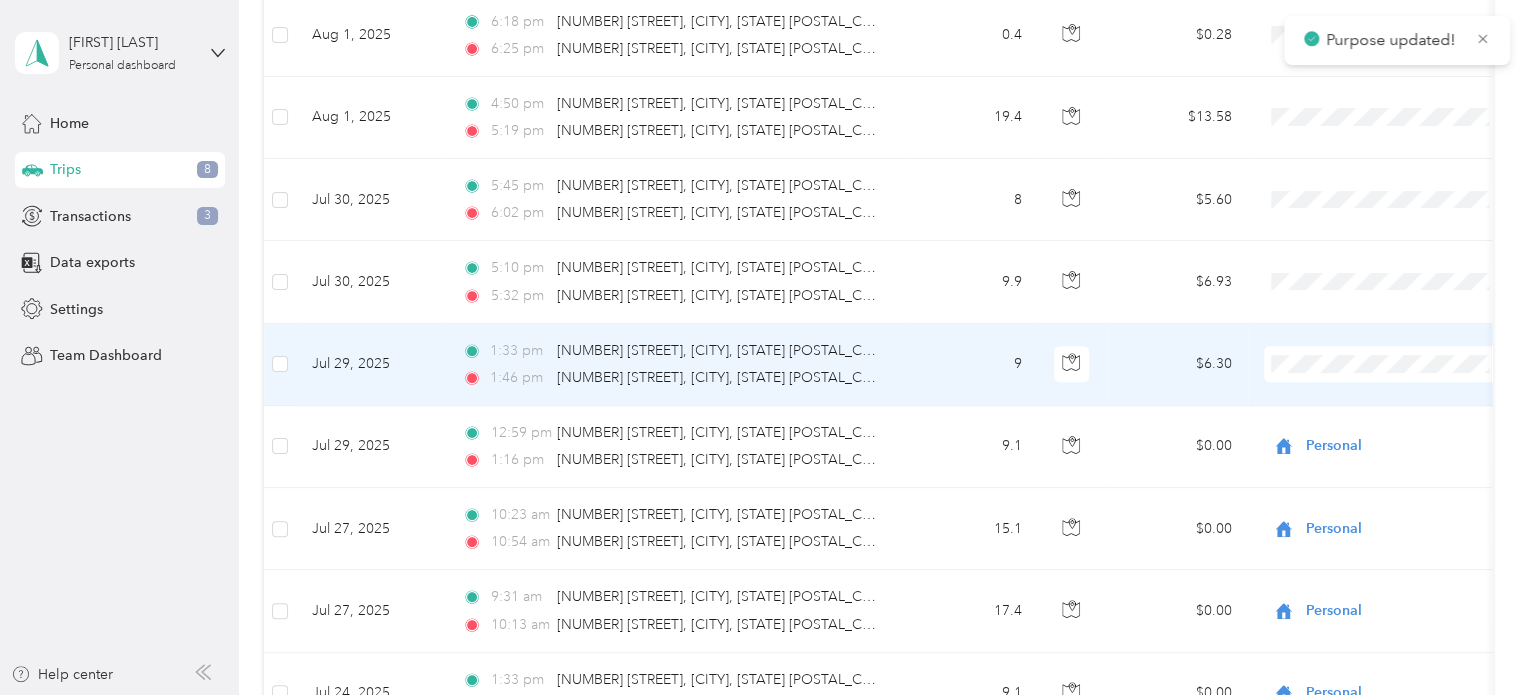 scroll, scrollTop: 500, scrollLeft: 0, axis: vertical 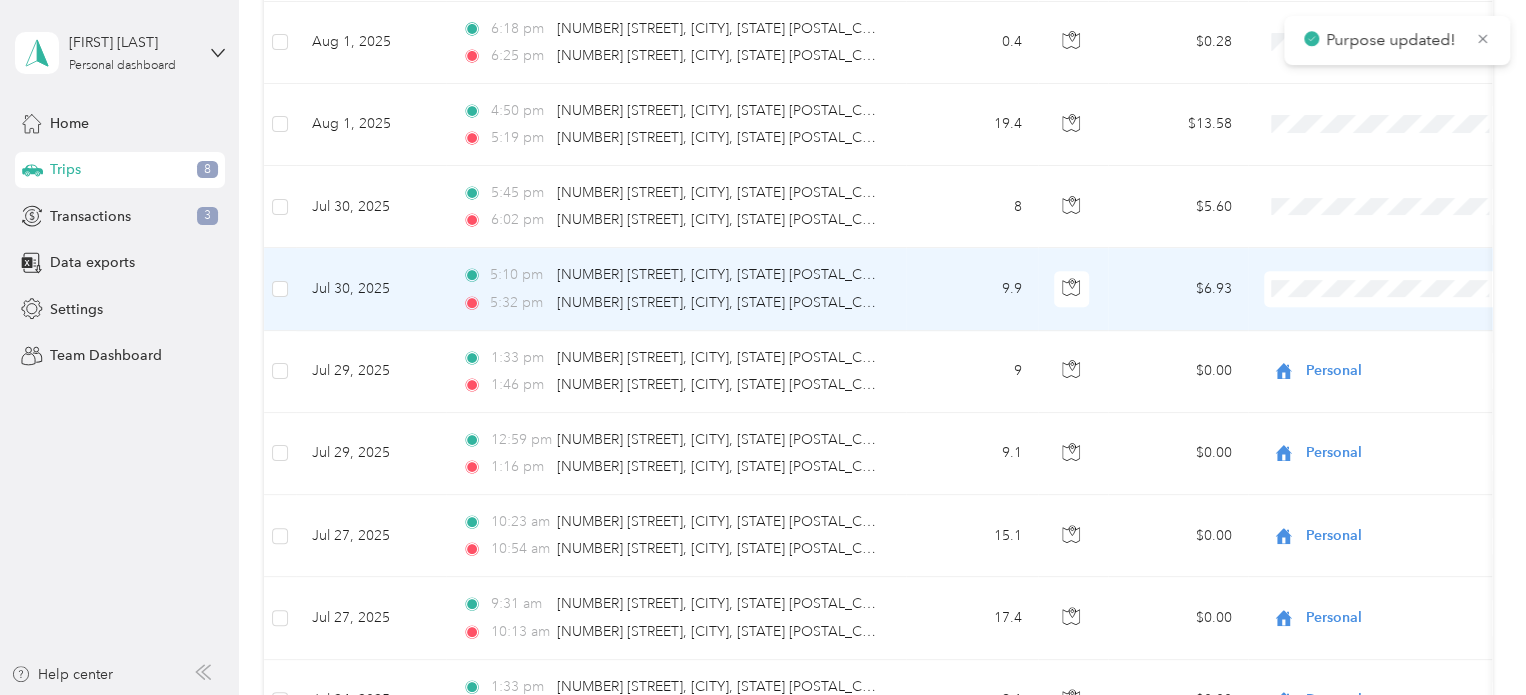 click on "Personal" at bounding box center (1405, 359) 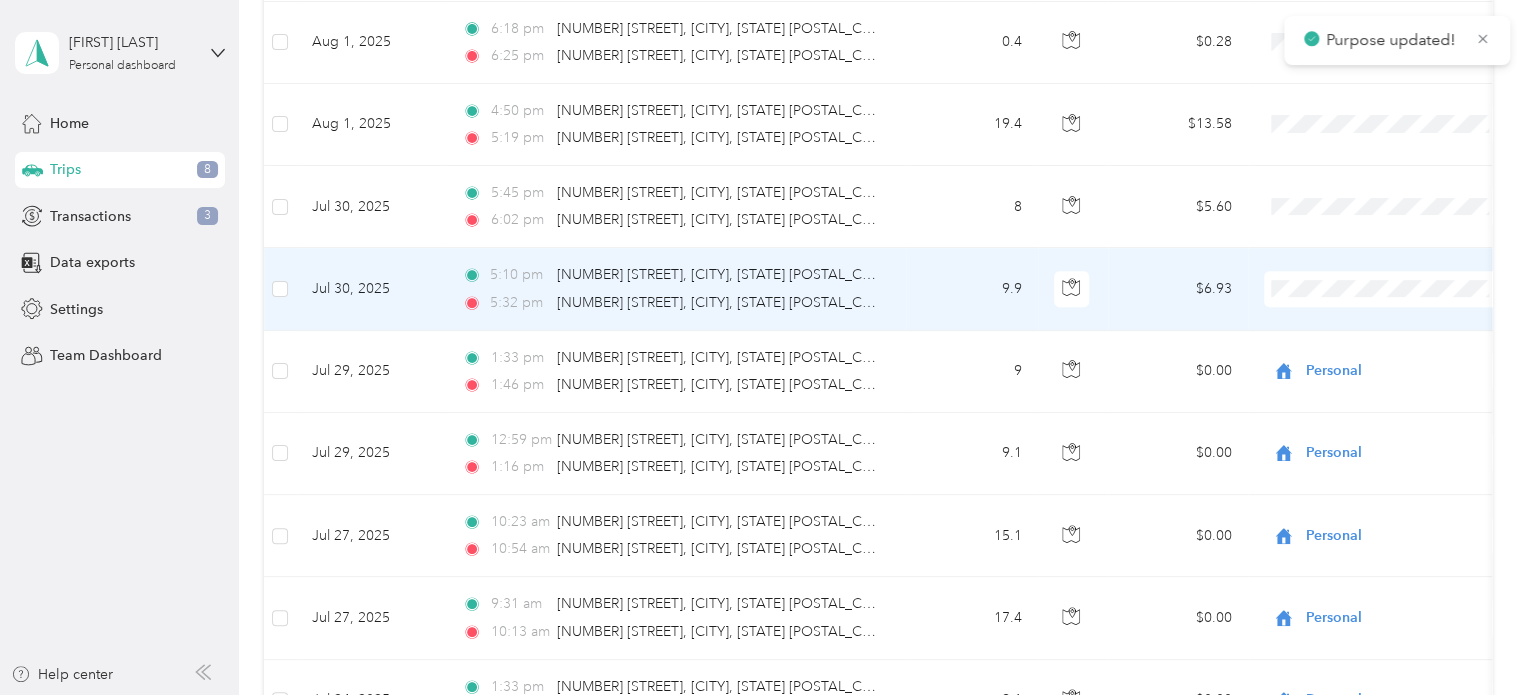 scroll, scrollTop: 400, scrollLeft: 0, axis: vertical 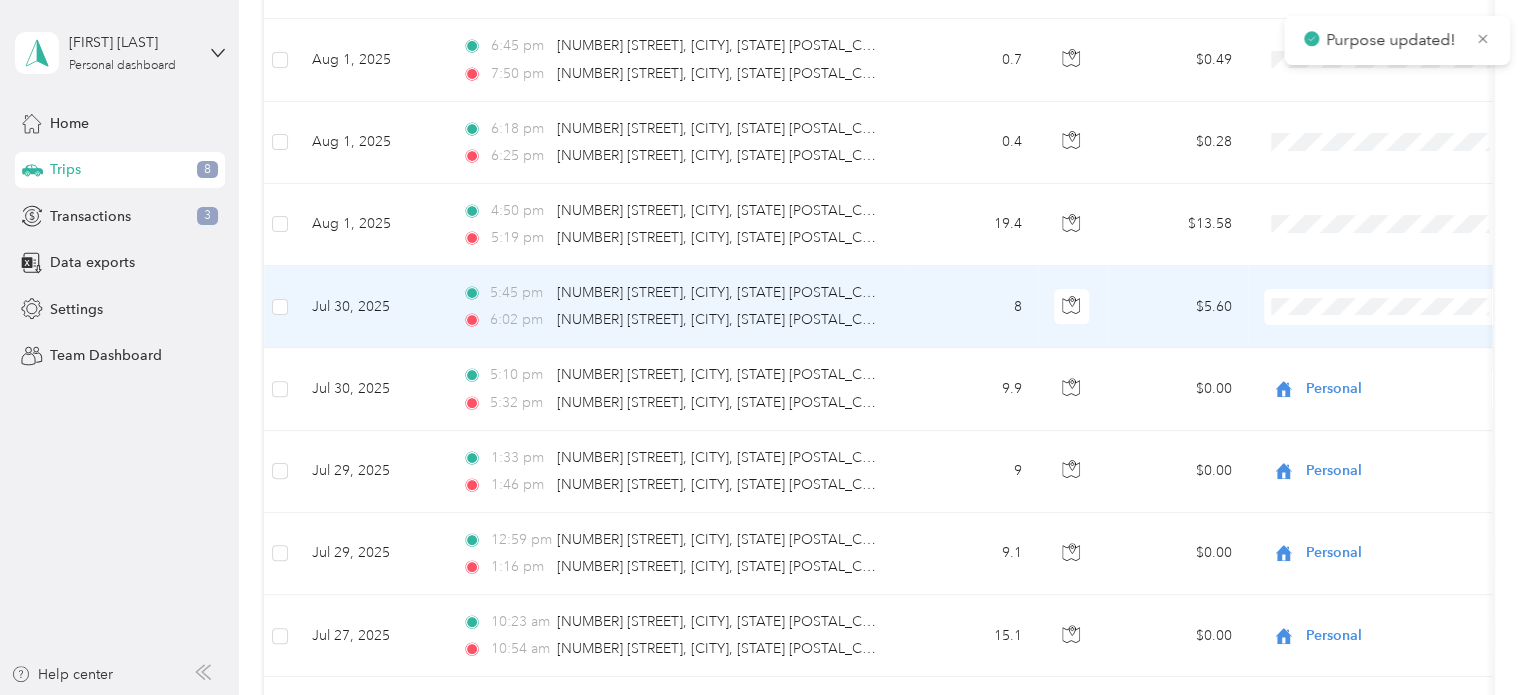click on "Personal" at bounding box center (1405, 374) 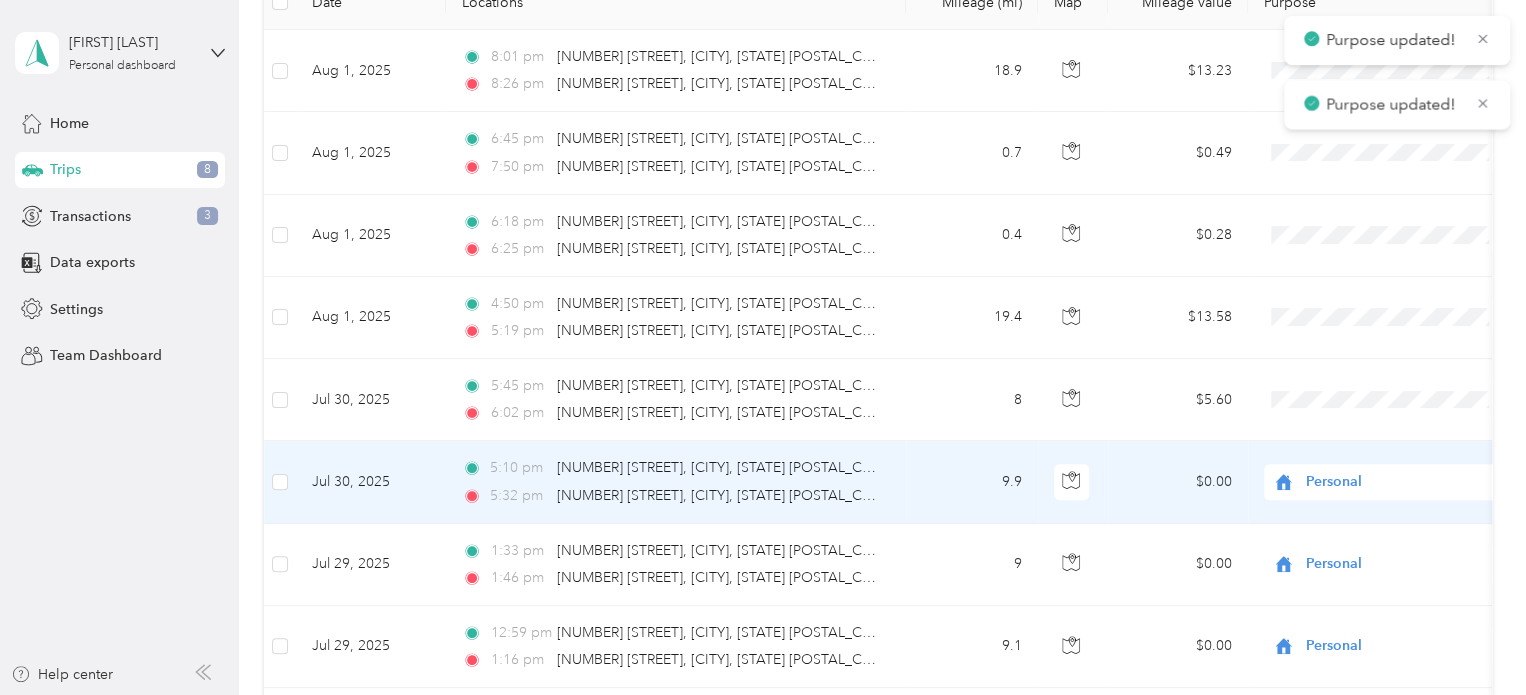 scroll, scrollTop: 300, scrollLeft: 0, axis: vertical 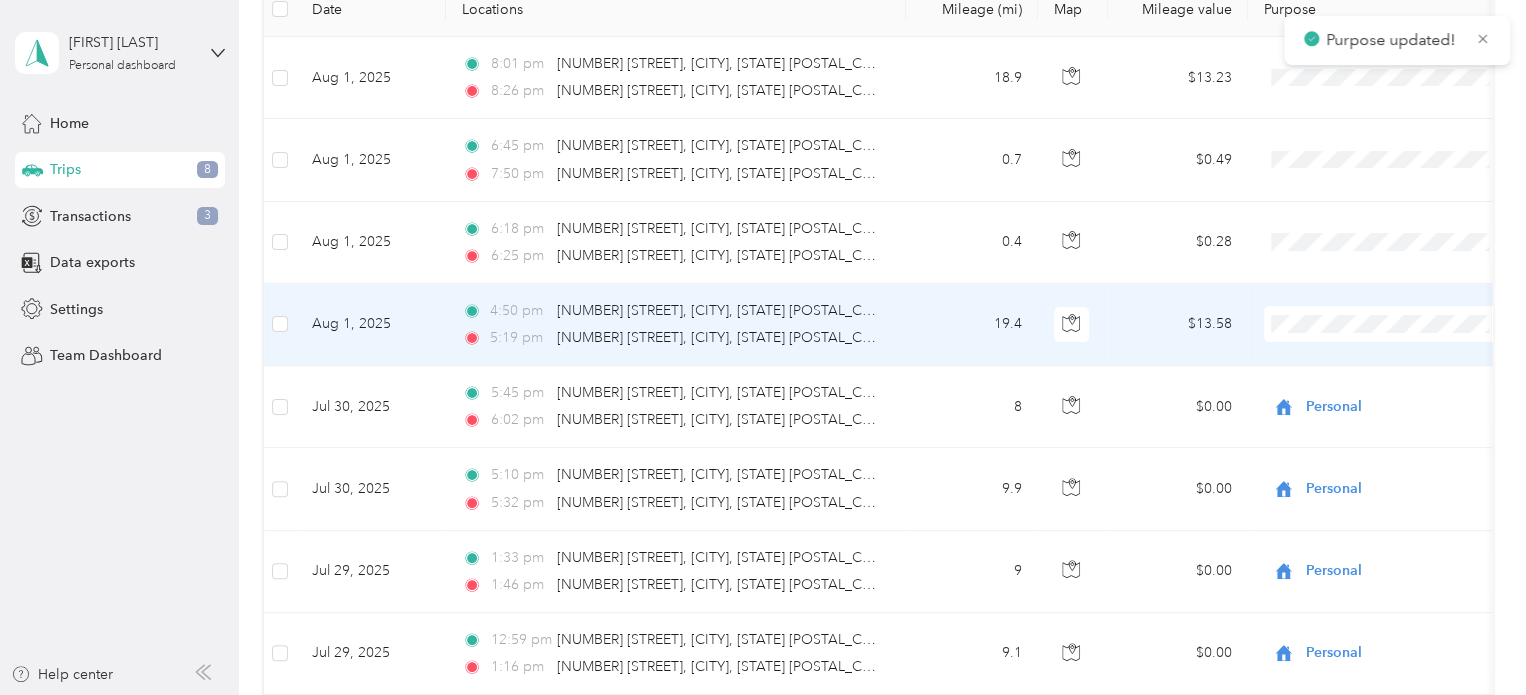 drag, startPoint x: 1331, startPoint y: 386, endPoint x: 1324, endPoint y: 371, distance: 16.552946 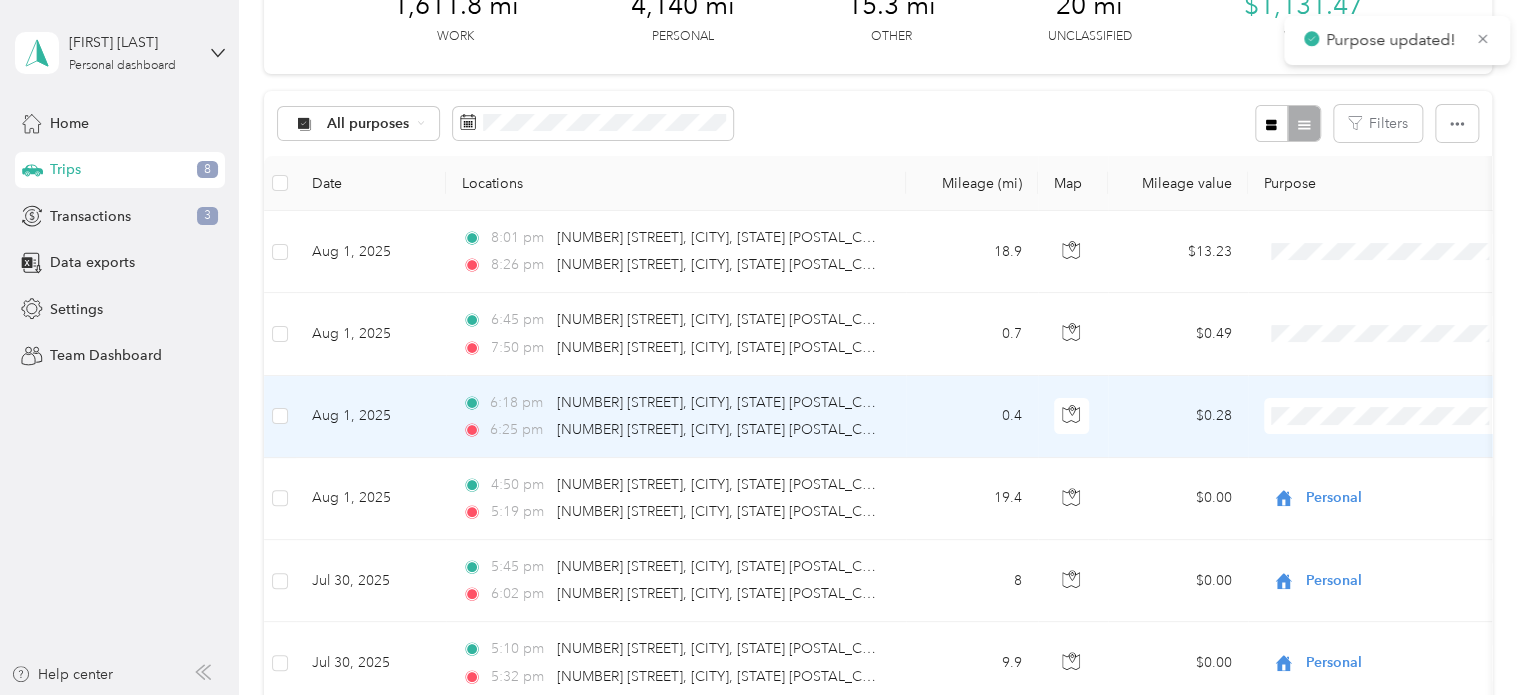 scroll, scrollTop: 100, scrollLeft: 0, axis: vertical 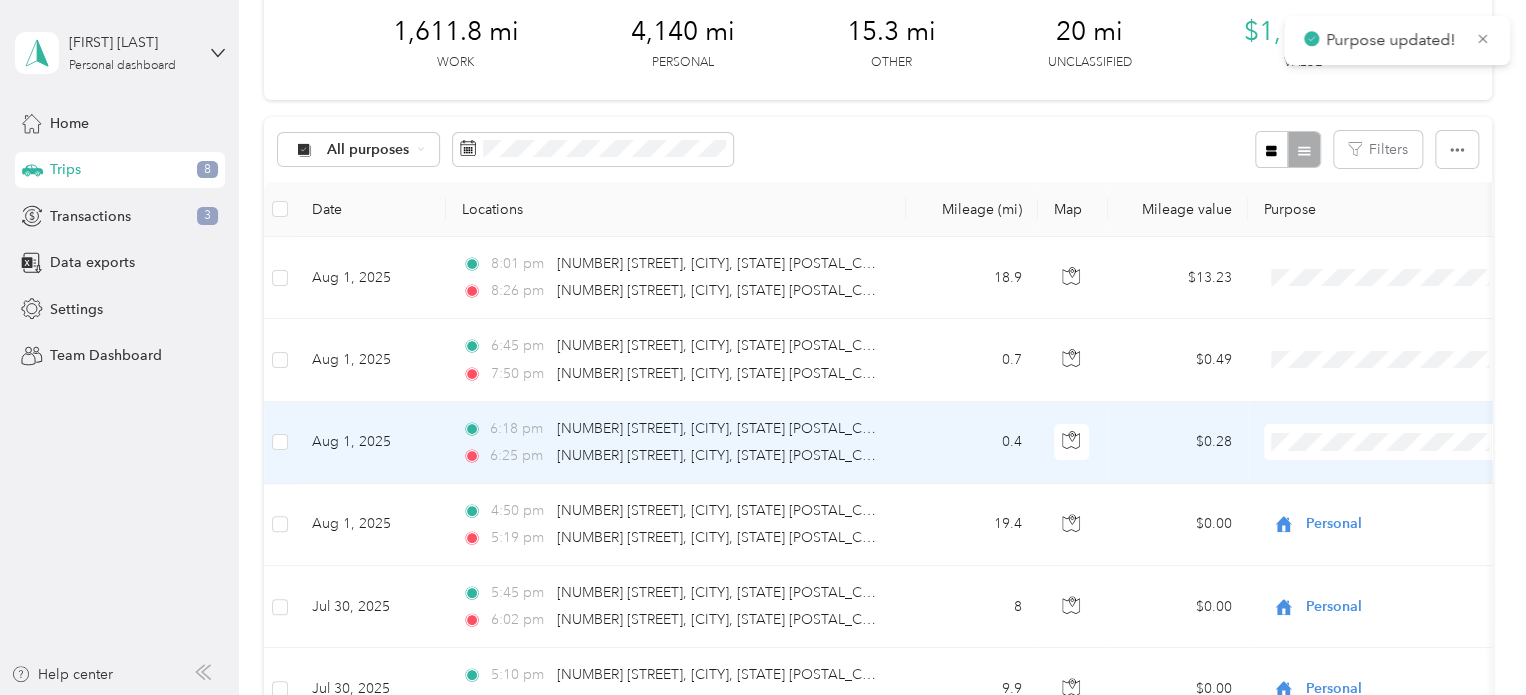 click at bounding box center (1388, 442) 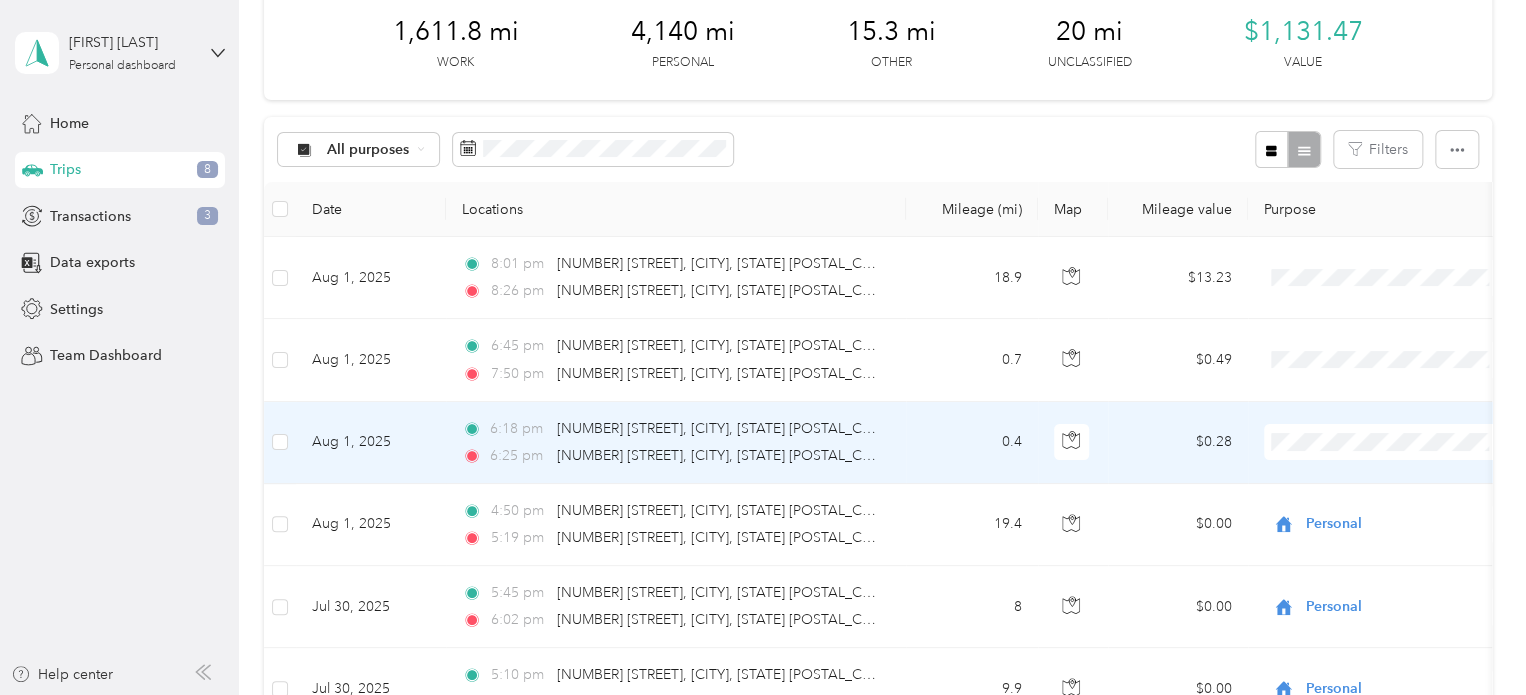 click on "Personal" at bounding box center (1405, 193) 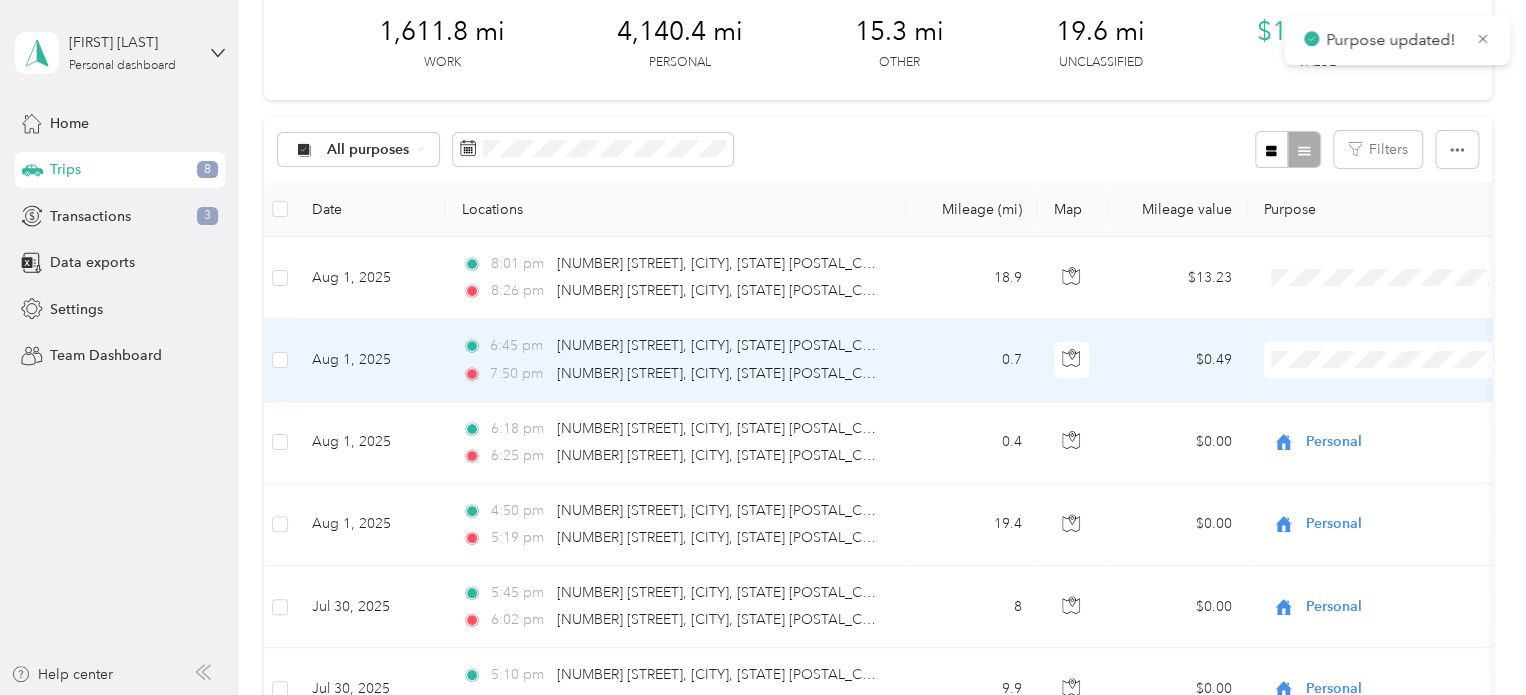 click on "Personal" at bounding box center (1405, 426) 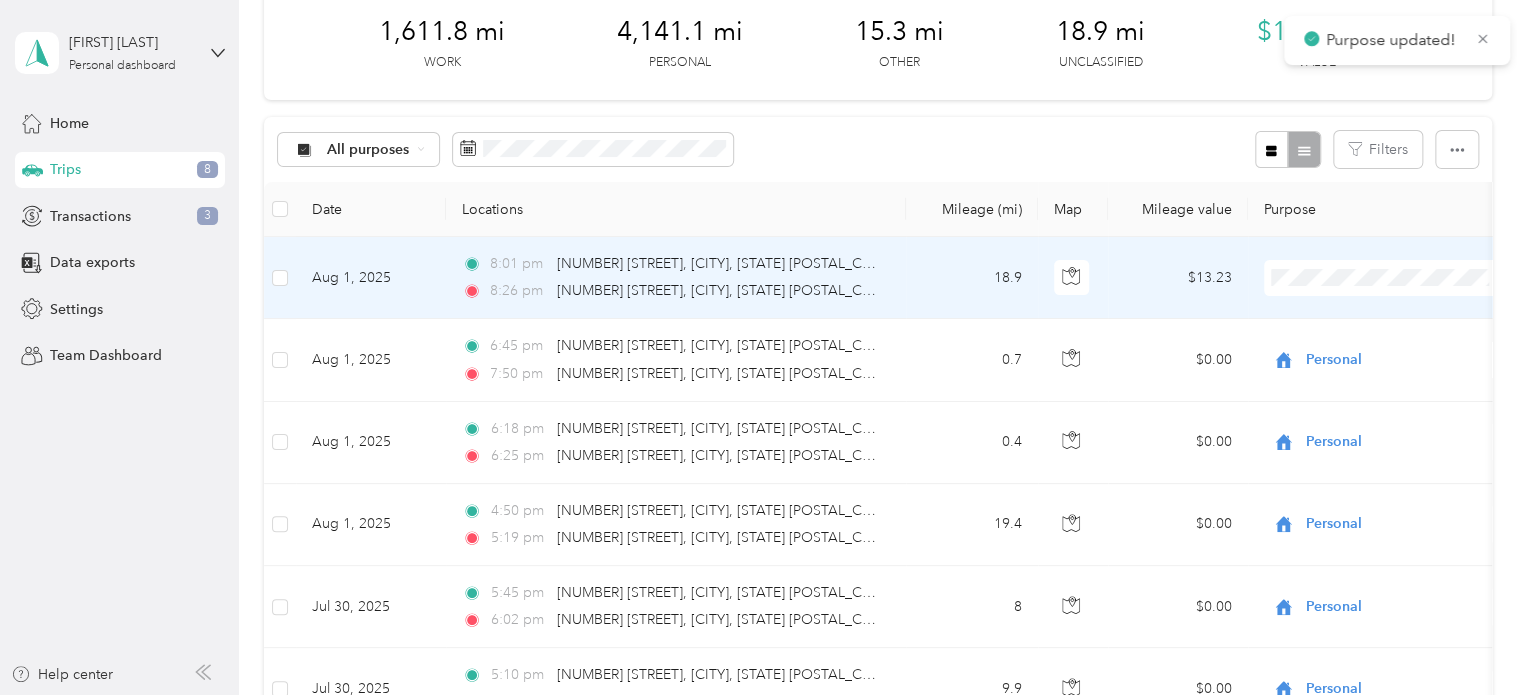 click on "Personal" at bounding box center [1405, 349] 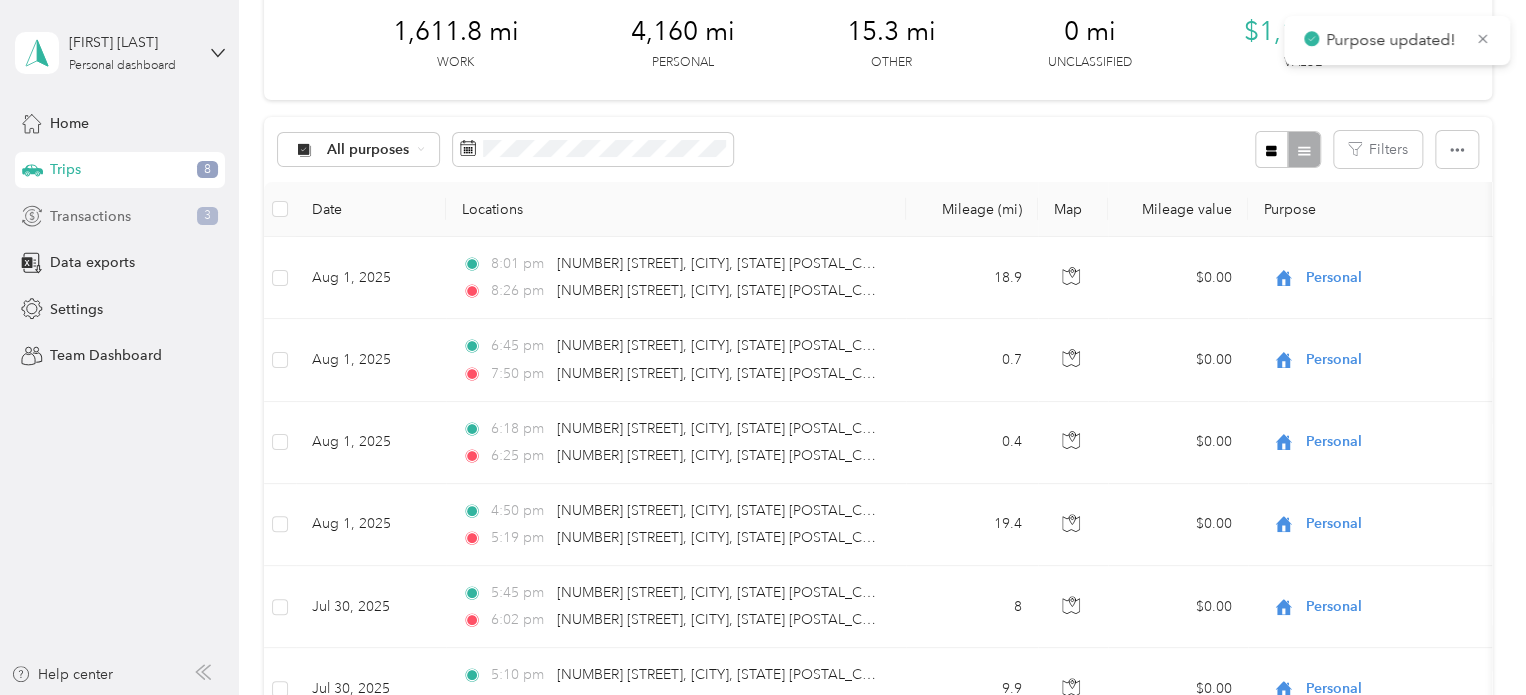click on "Transactions" at bounding box center (90, 216) 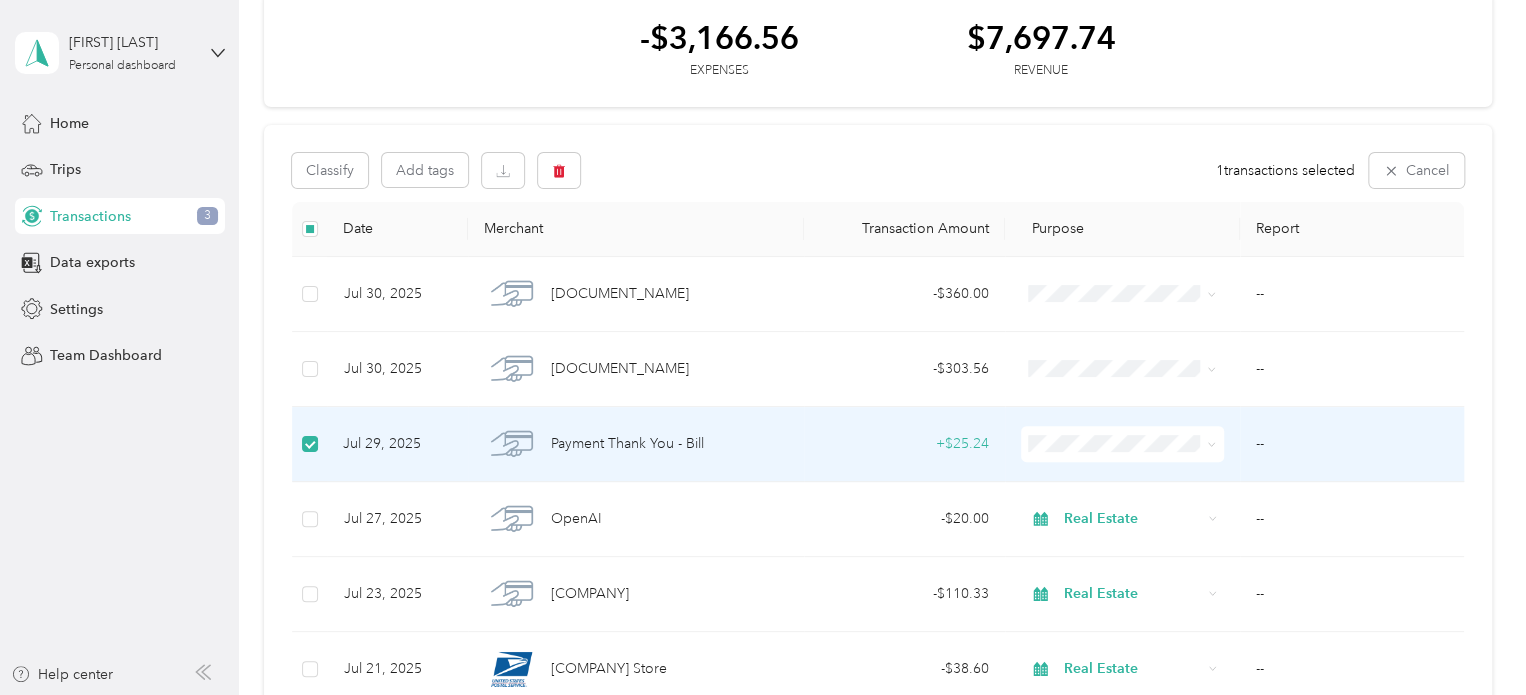 scroll, scrollTop: 100, scrollLeft: 0, axis: vertical 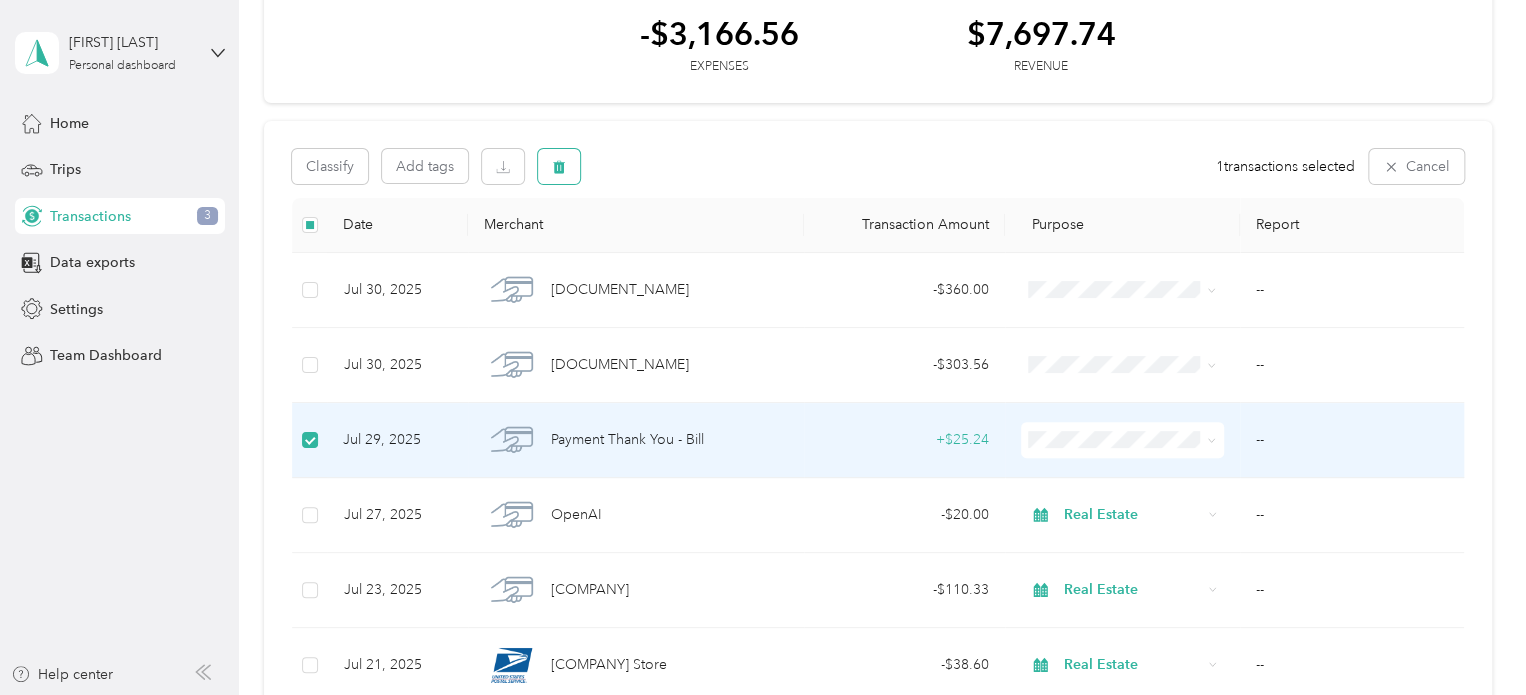 drag, startPoint x: 550, startPoint y: 171, endPoint x: 570, endPoint y: 186, distance: 25 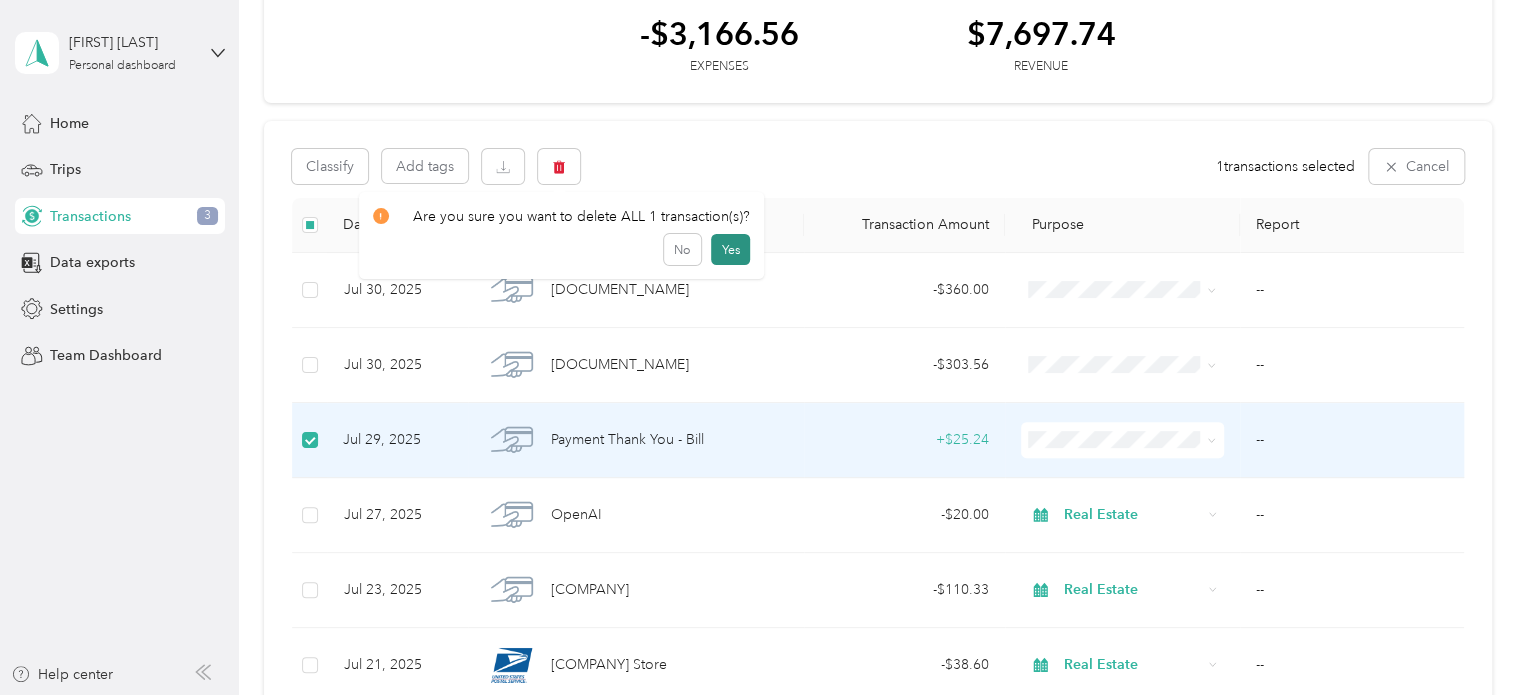click on "Yes" at bounding box center (730, 250) 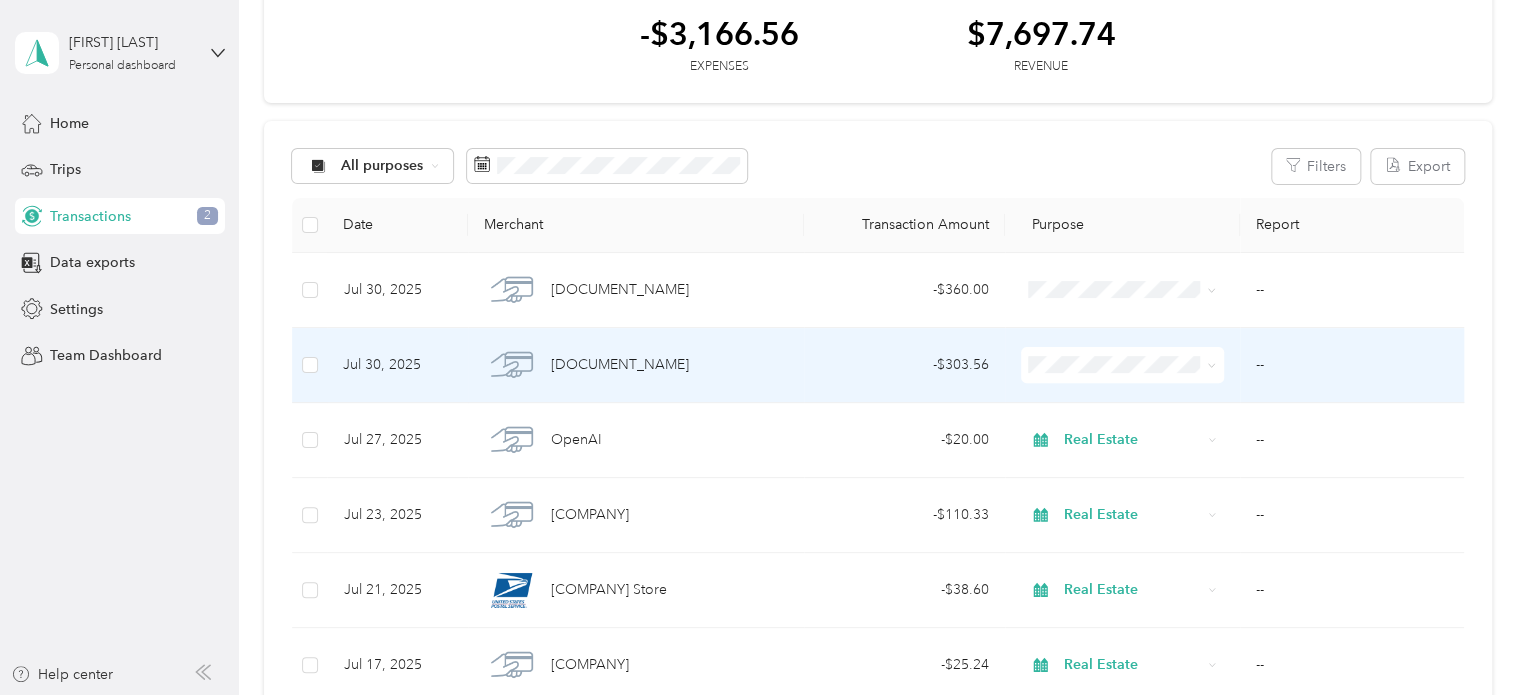 click 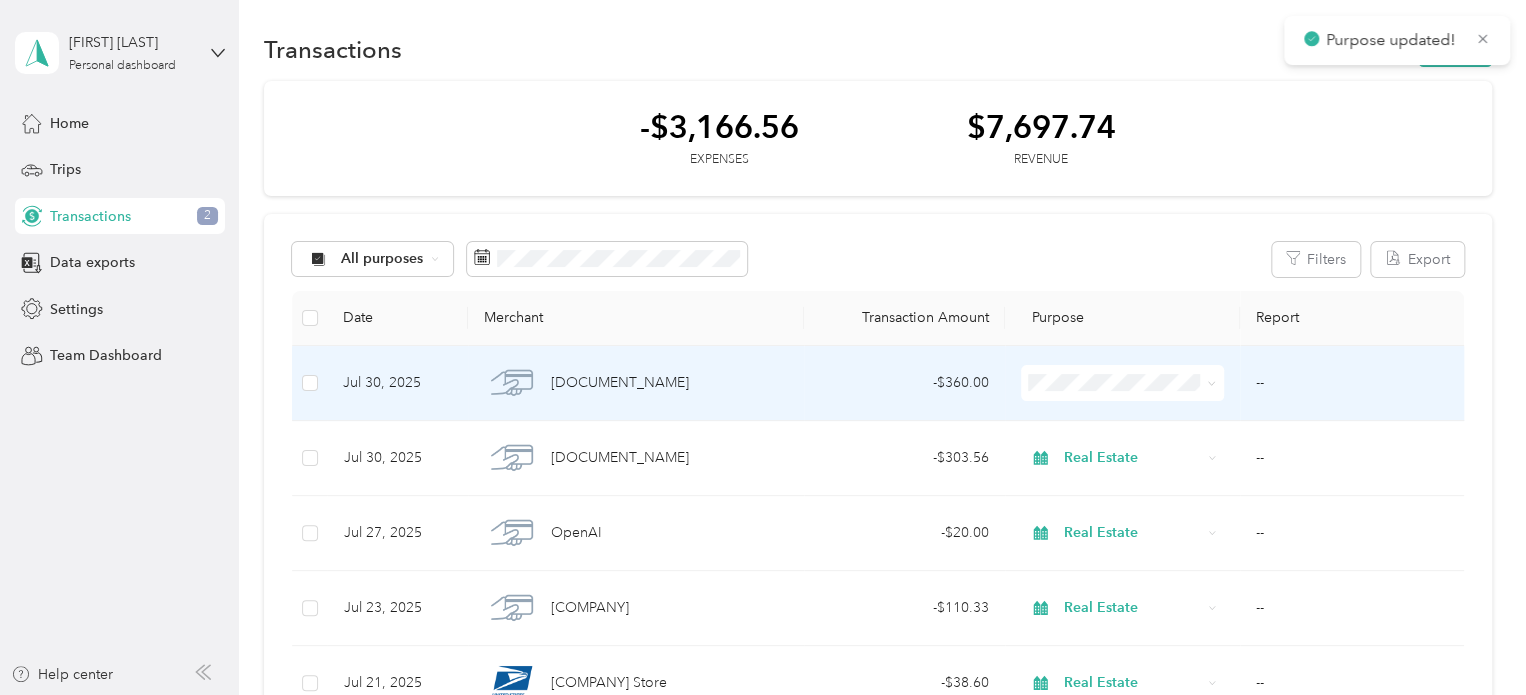 scroll, scrollTop: 0, scrollLeft: 0, axis: both 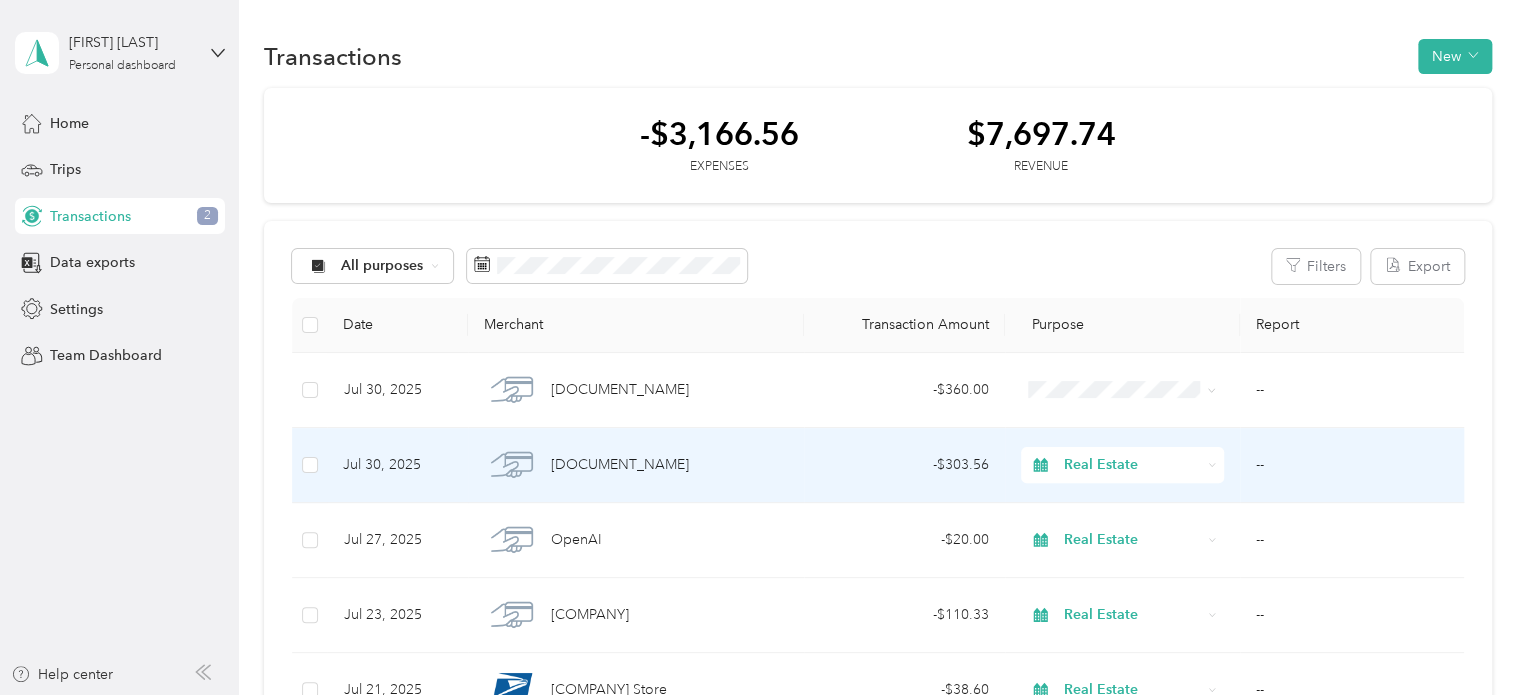click on "[DOCUMENT_NAME]" at bounding box center [620, 465] 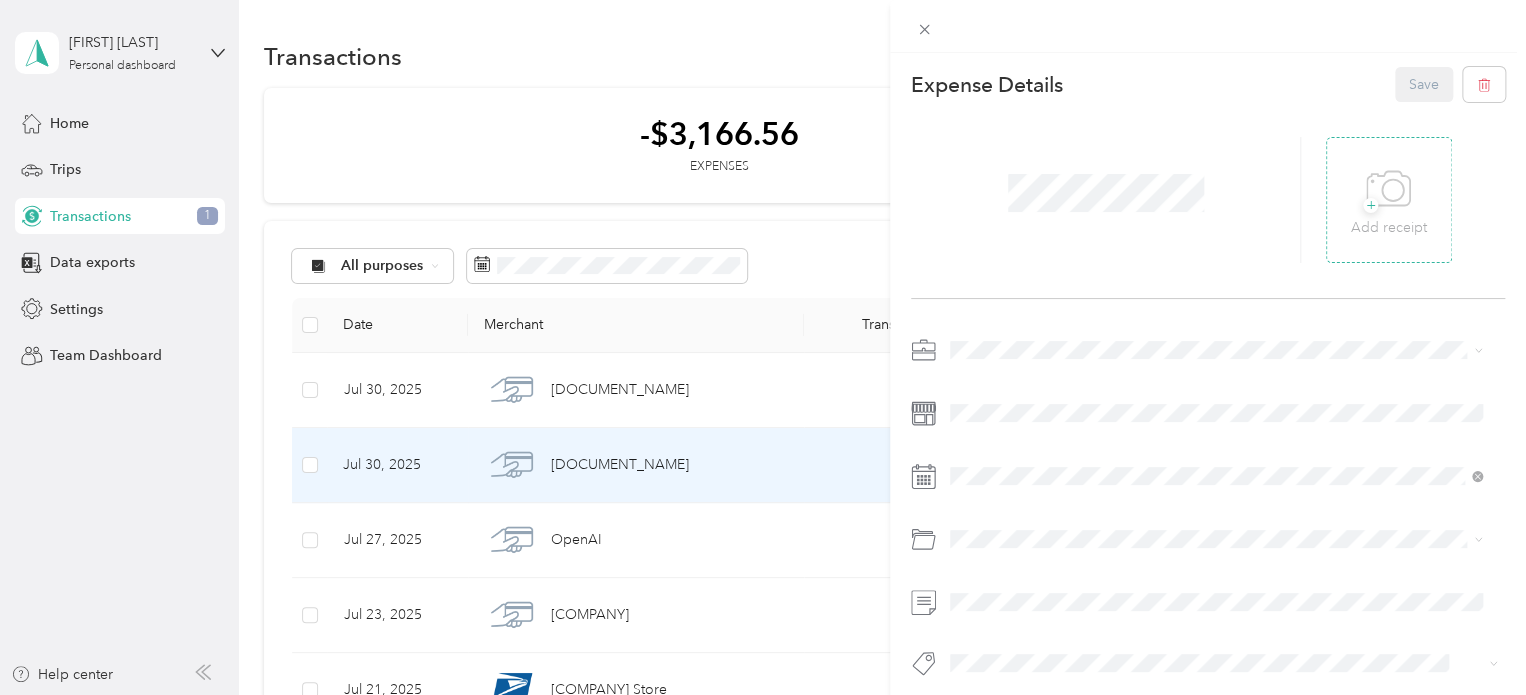 click 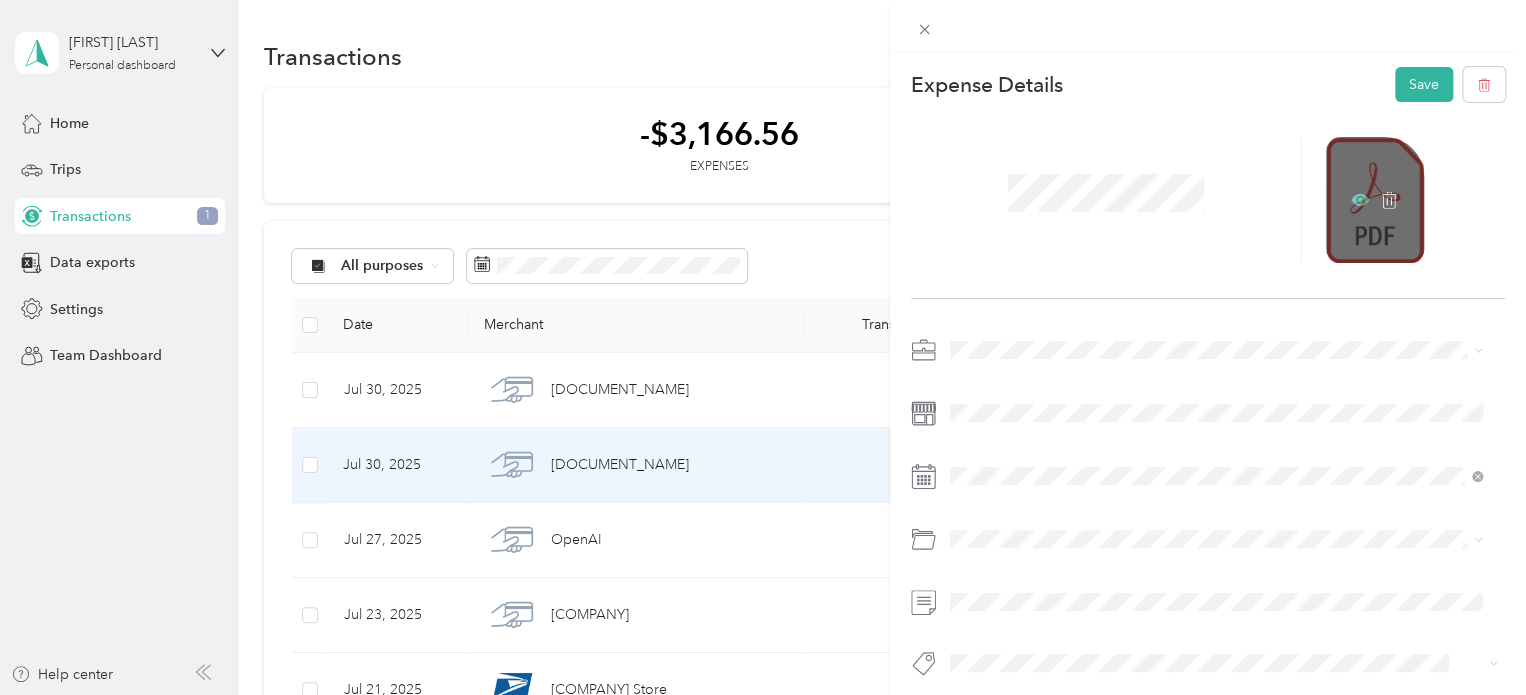 click 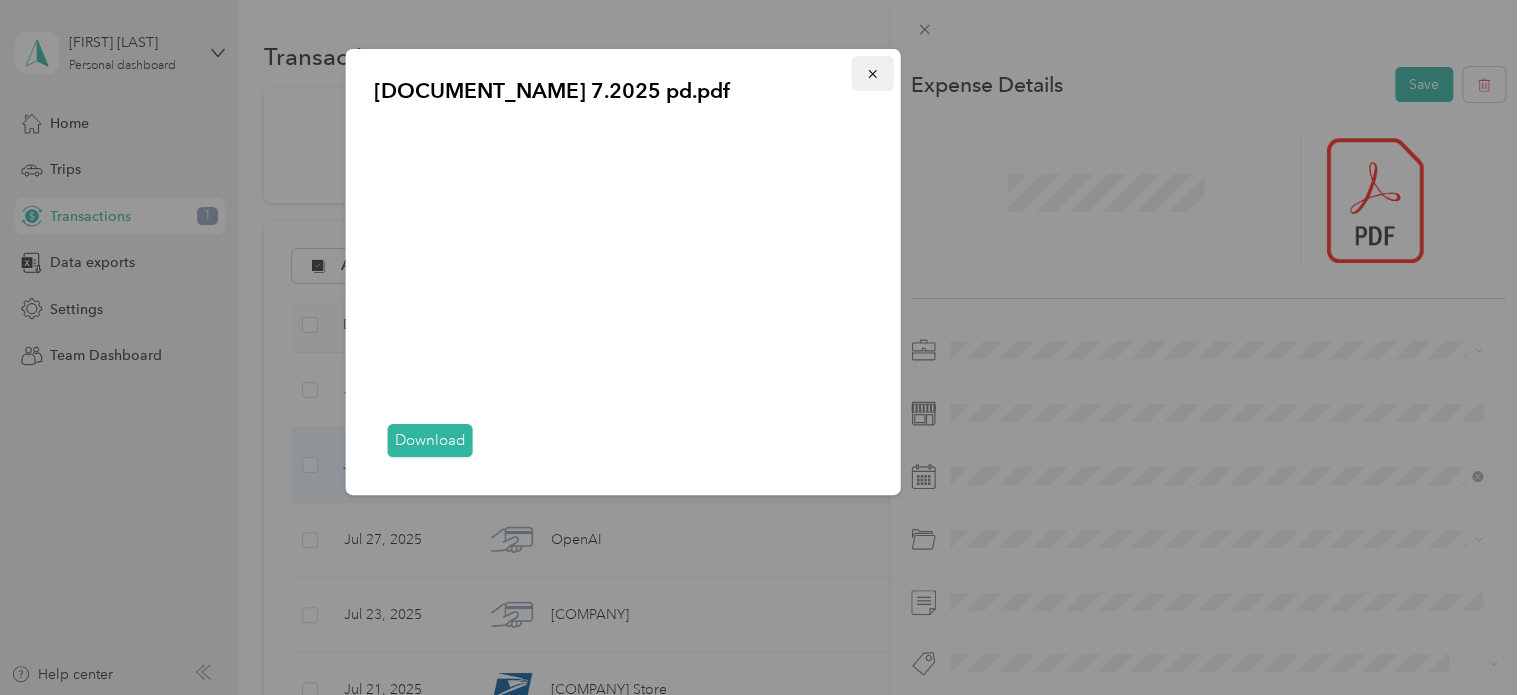 drag, startPoint x: 866, startPoint y: 67, endPoint x: 852, endPoint y: 99, distance: 34.928497 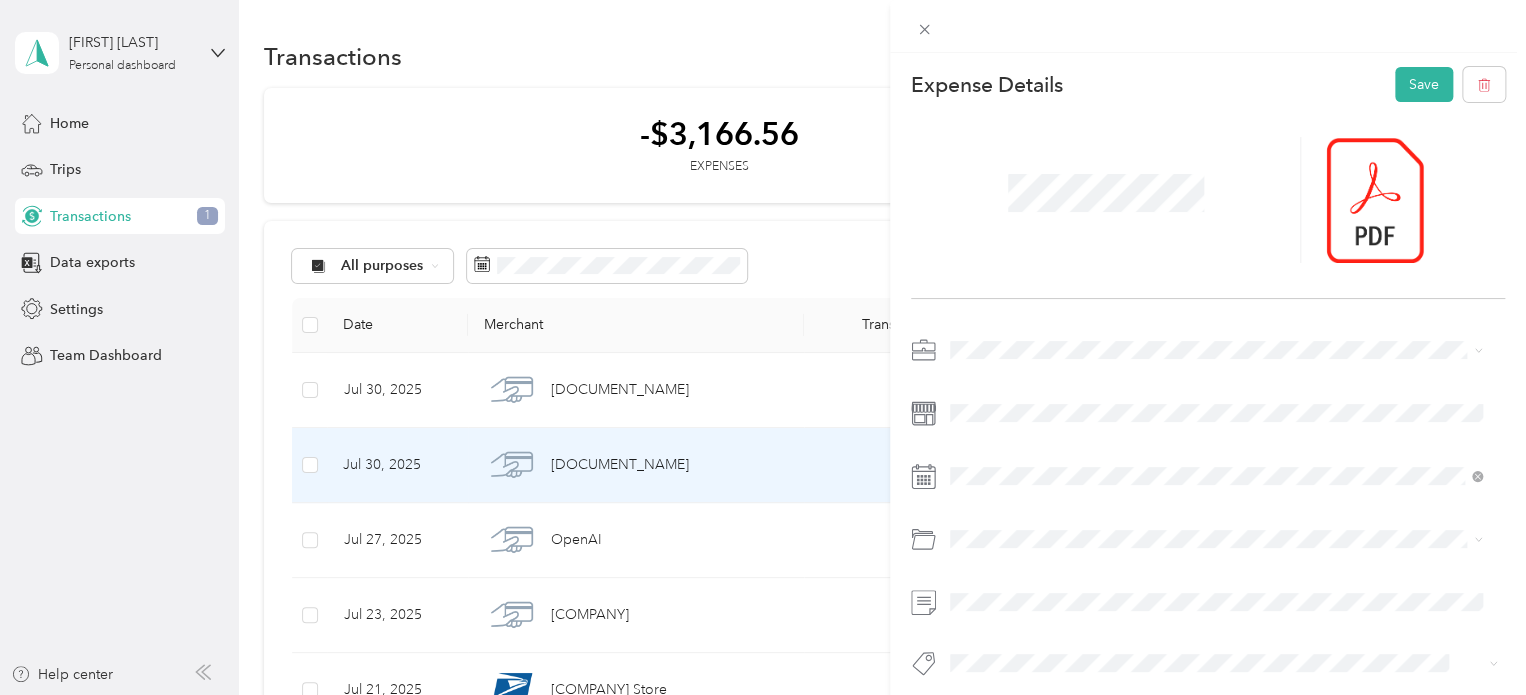 click on "This  expense  cannot be edited because it is either under review, approved, or paid. Contact your Team Manager to edit it.  Expense Details Save" at bounding box center [763, 347] 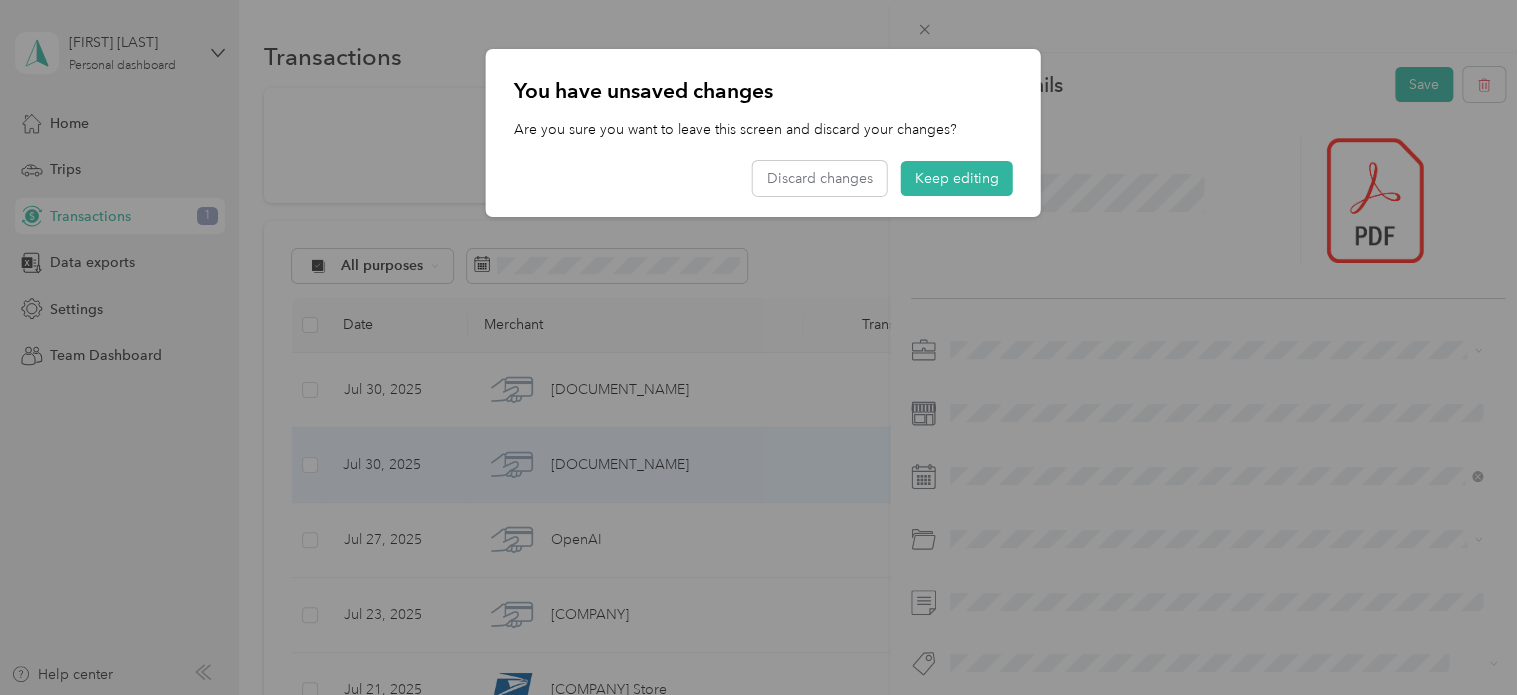 drag, startPoint x: 1238, startPoint y: 147, endPoint x: 1264, endPoint y: 143, distance: 26.305893 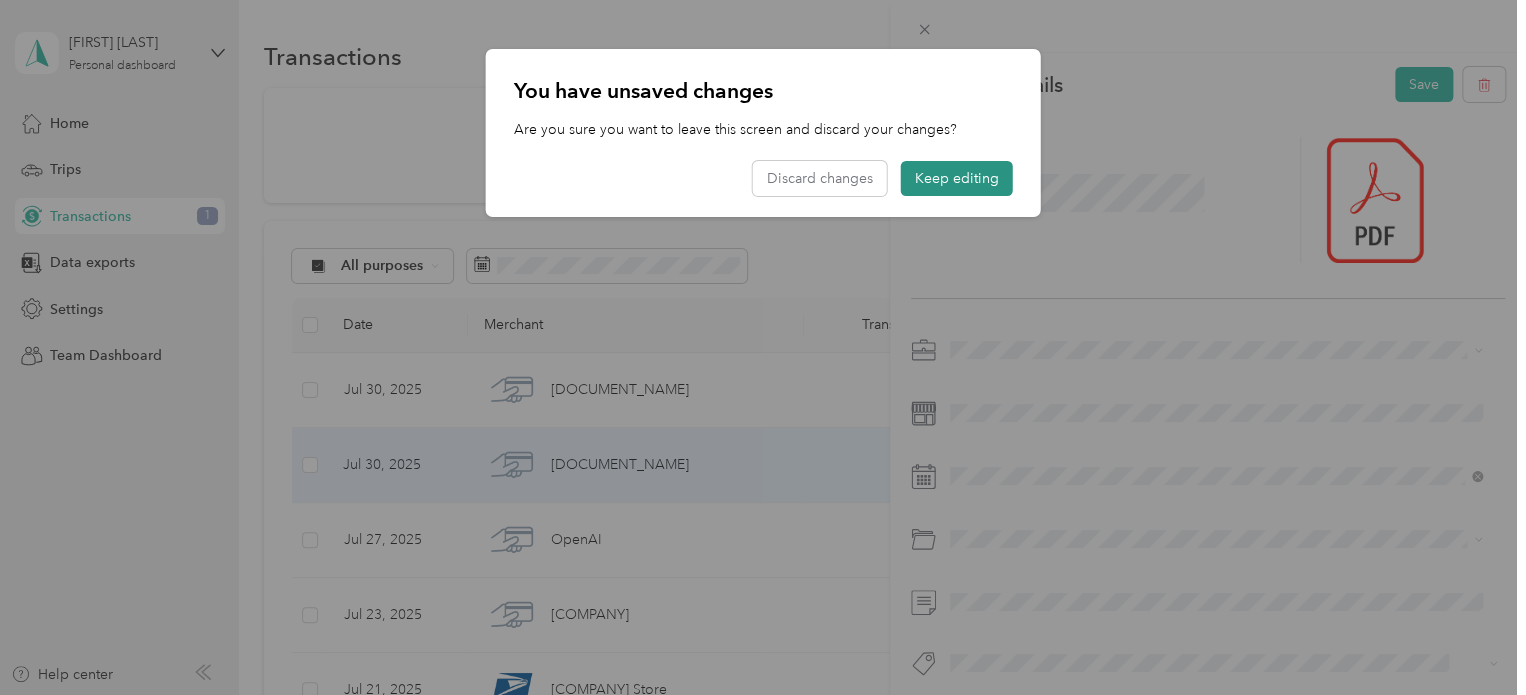 click on "Keep editing" at bounding box center (957, 178) 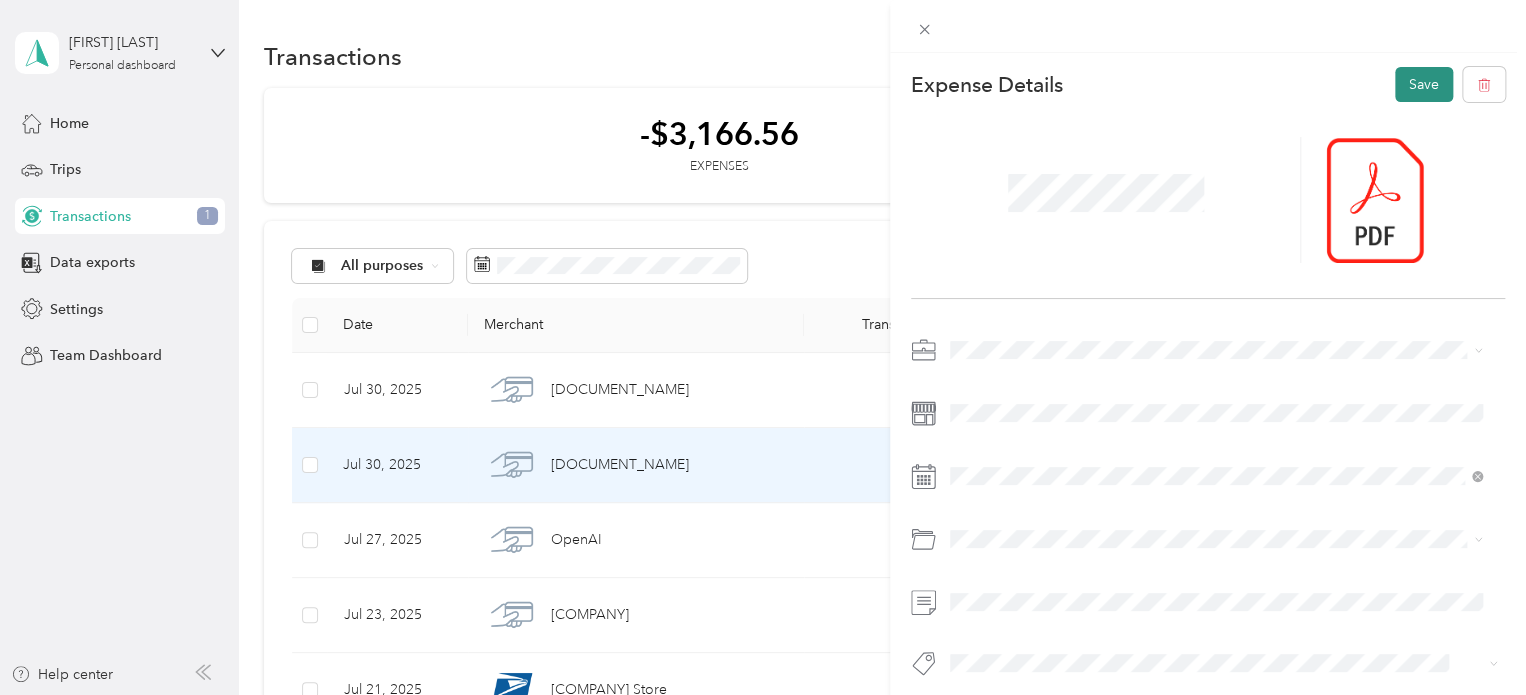 click on "Save" at bounding box center [1424, 84] 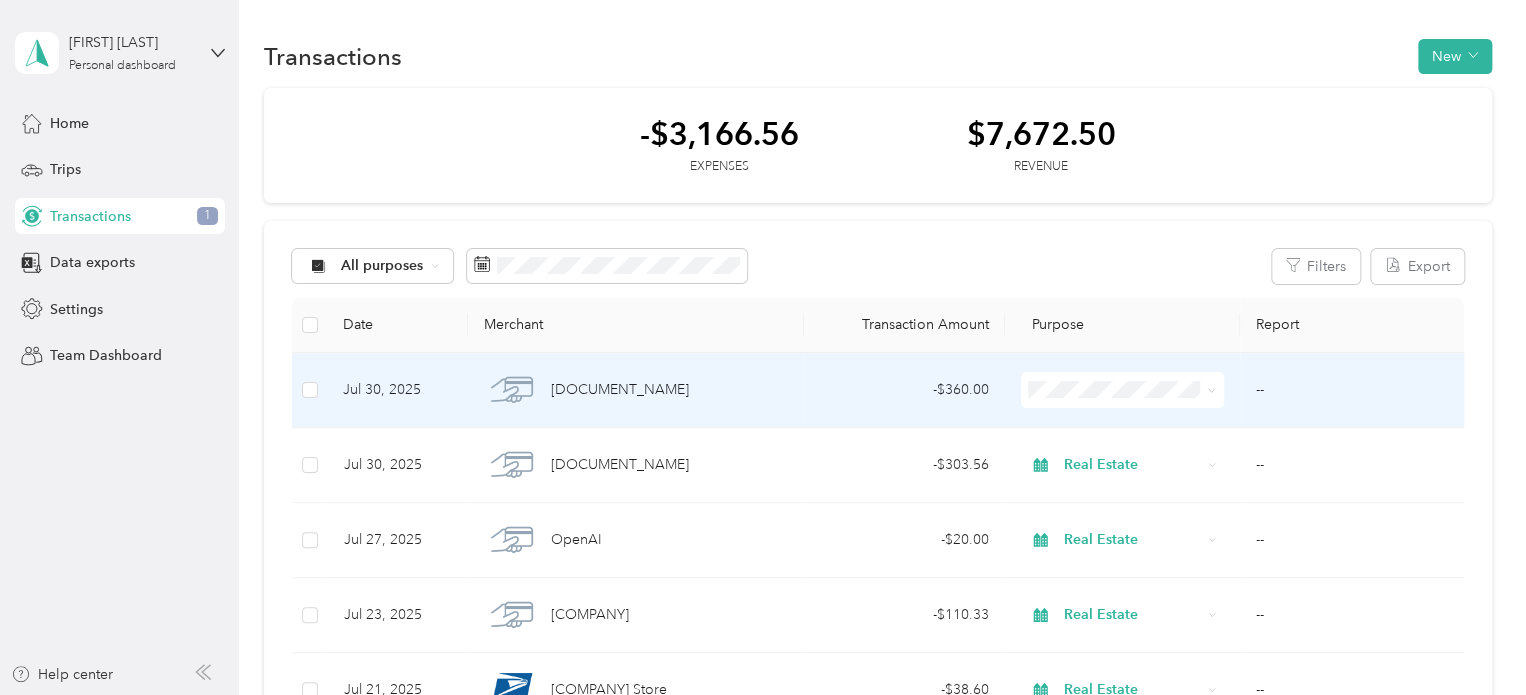 click on "Real Estate" at bounding box center (1136, 496) 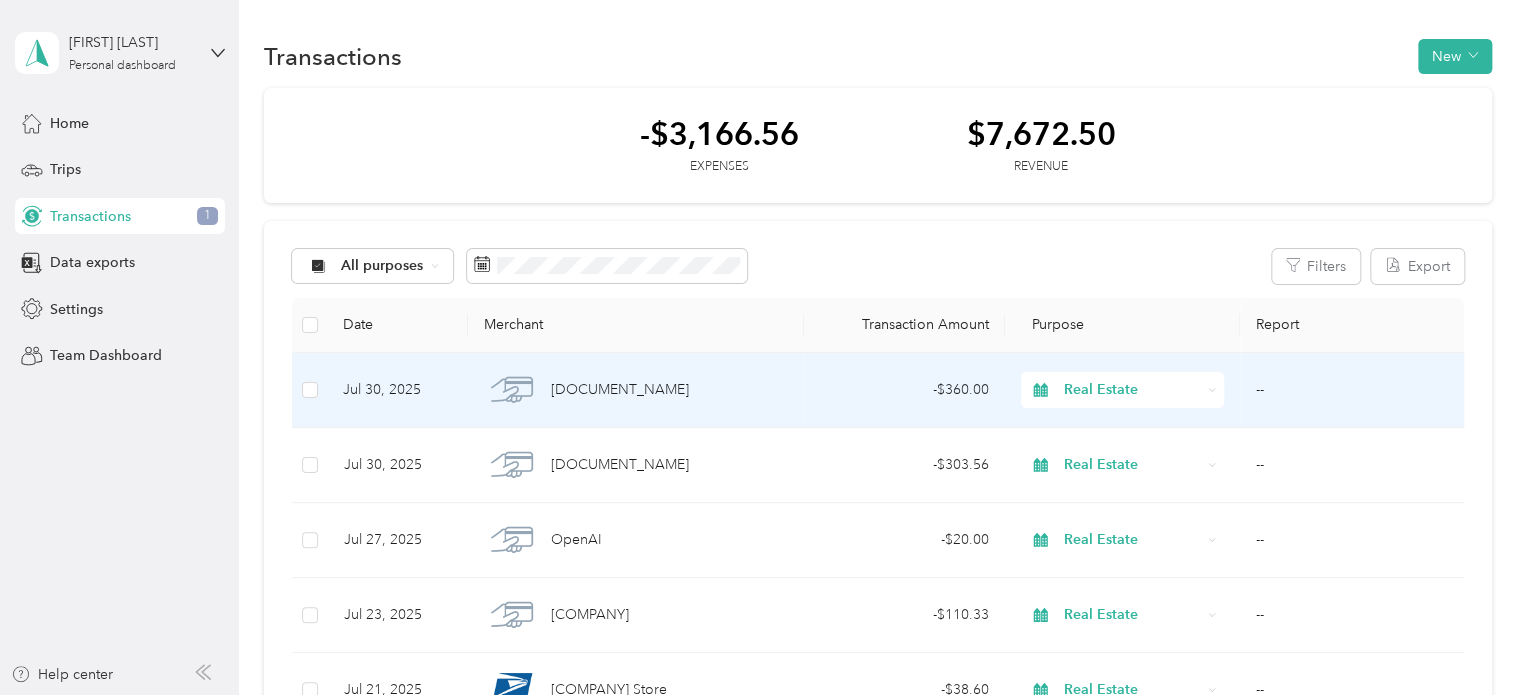click on "--" at bounding box center (1352, 390) 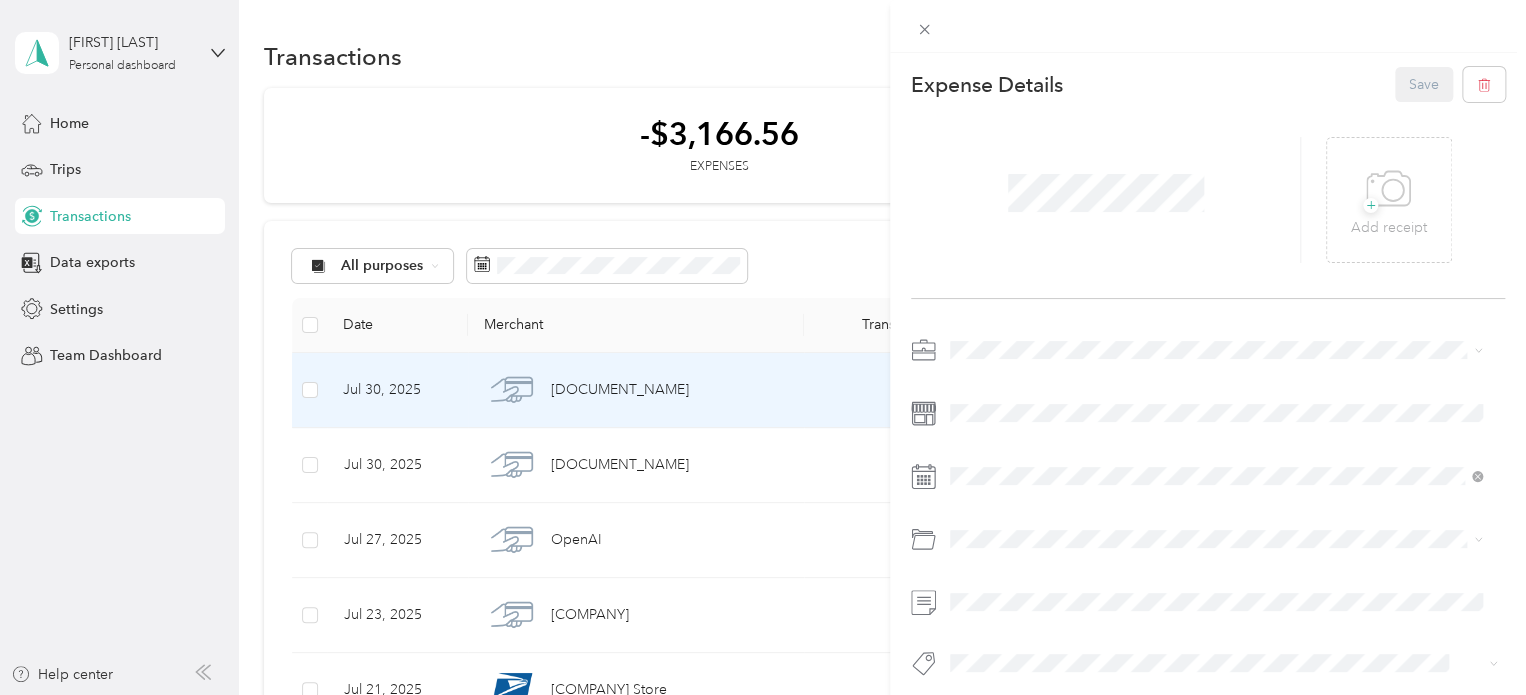 drag, startPoint x: 1228, startPoint y: 263, endPoint x: 1174, endPoint y: 219, distance: 69.656296 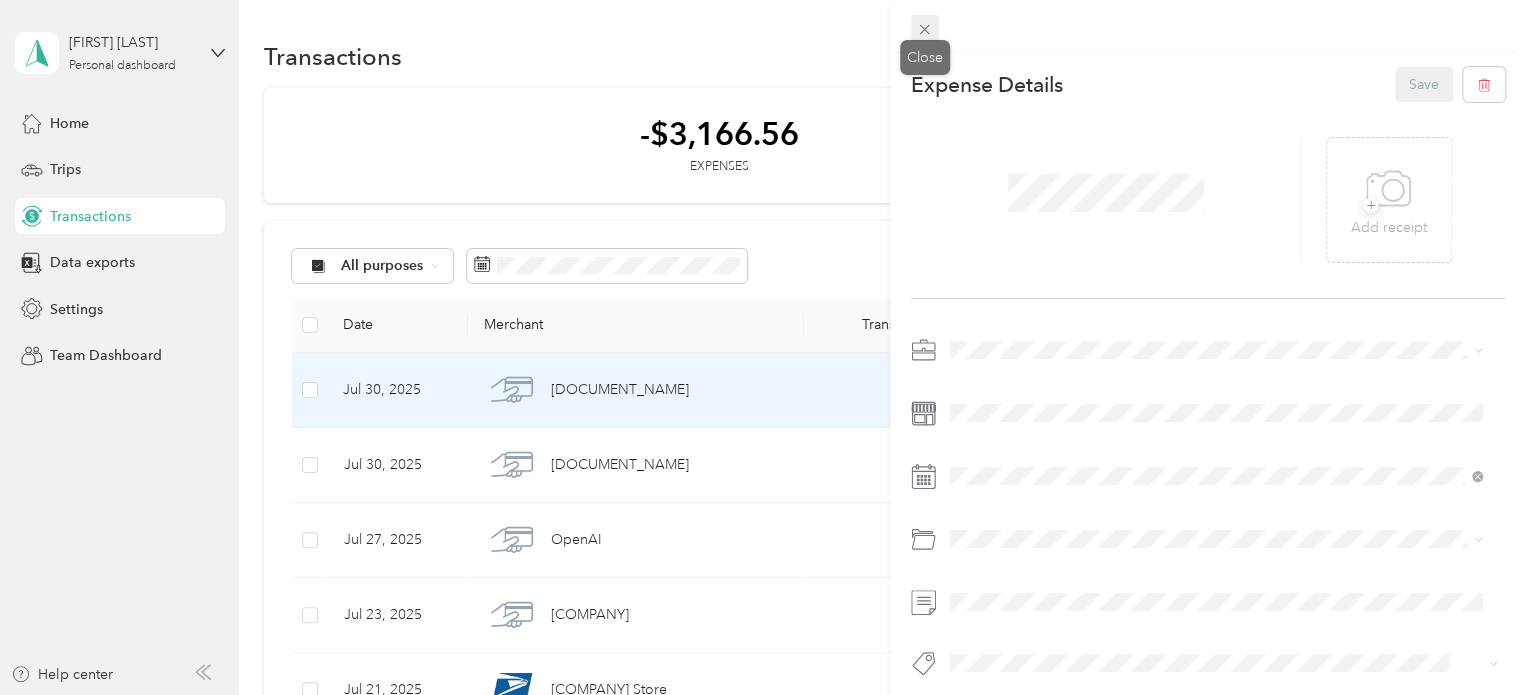 click 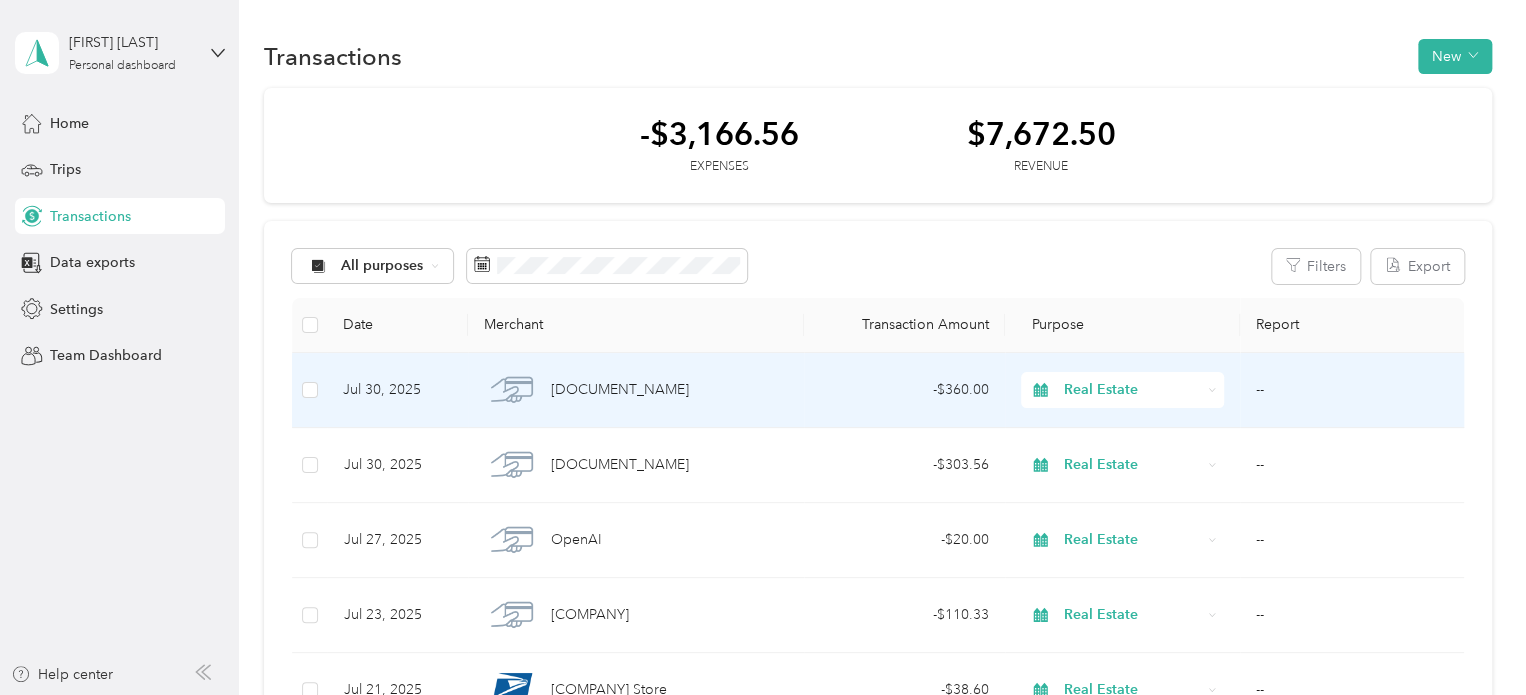 click on "[DOCUMENT_NAME]" at bounding box center [635, 390] 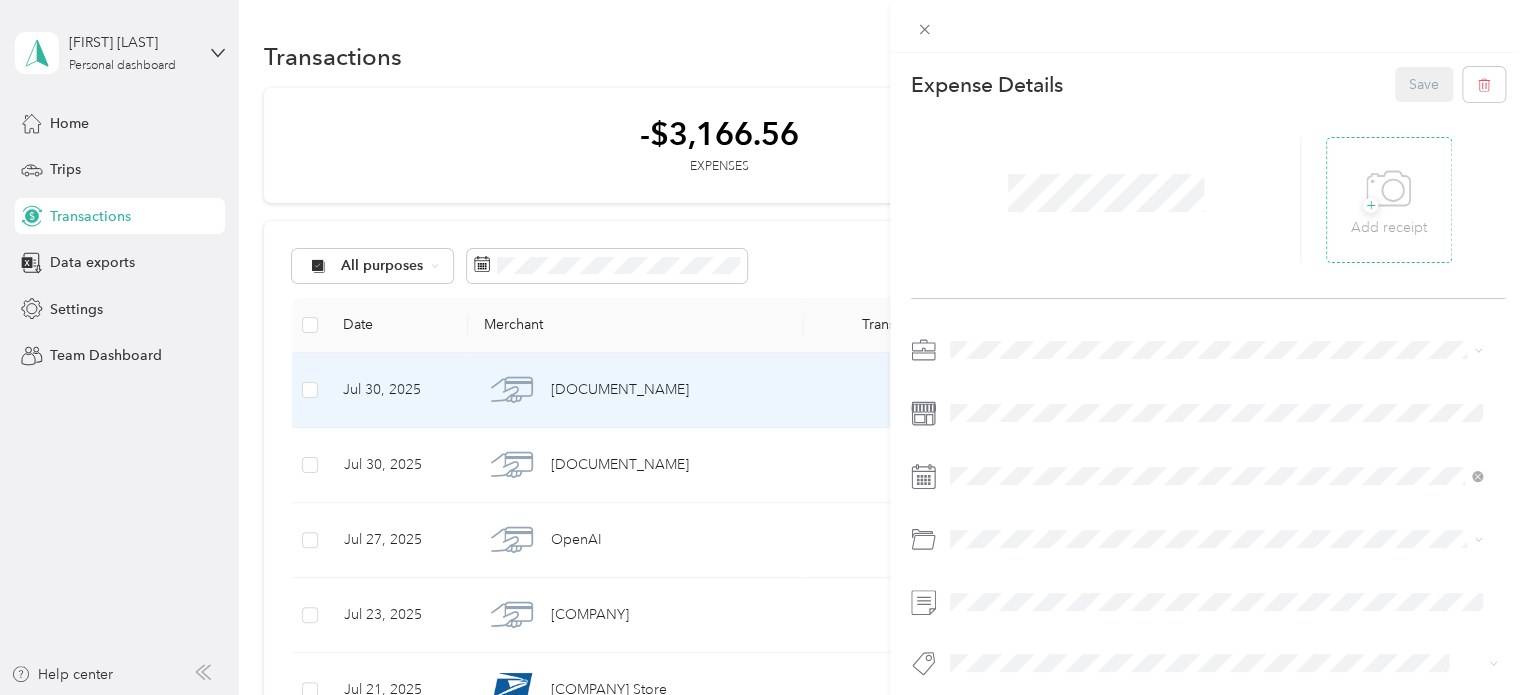 click 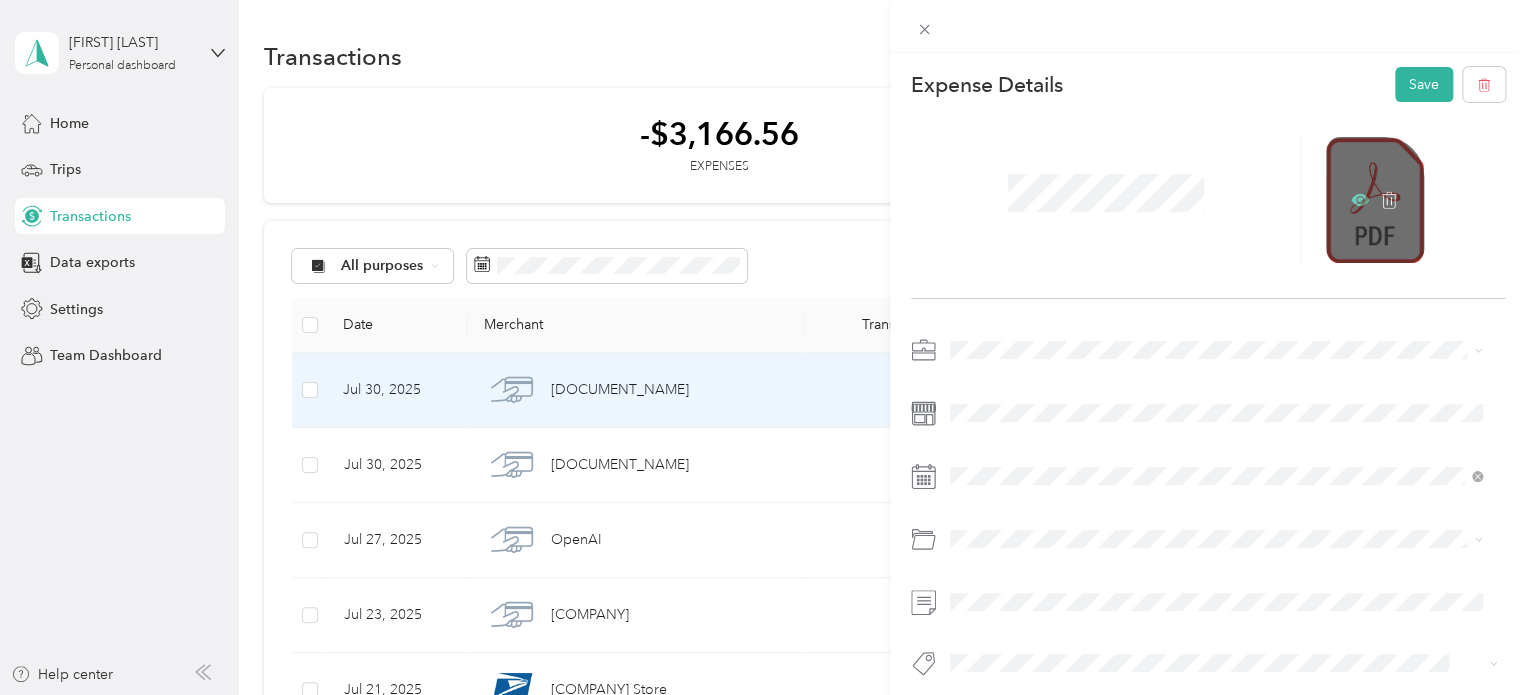 click 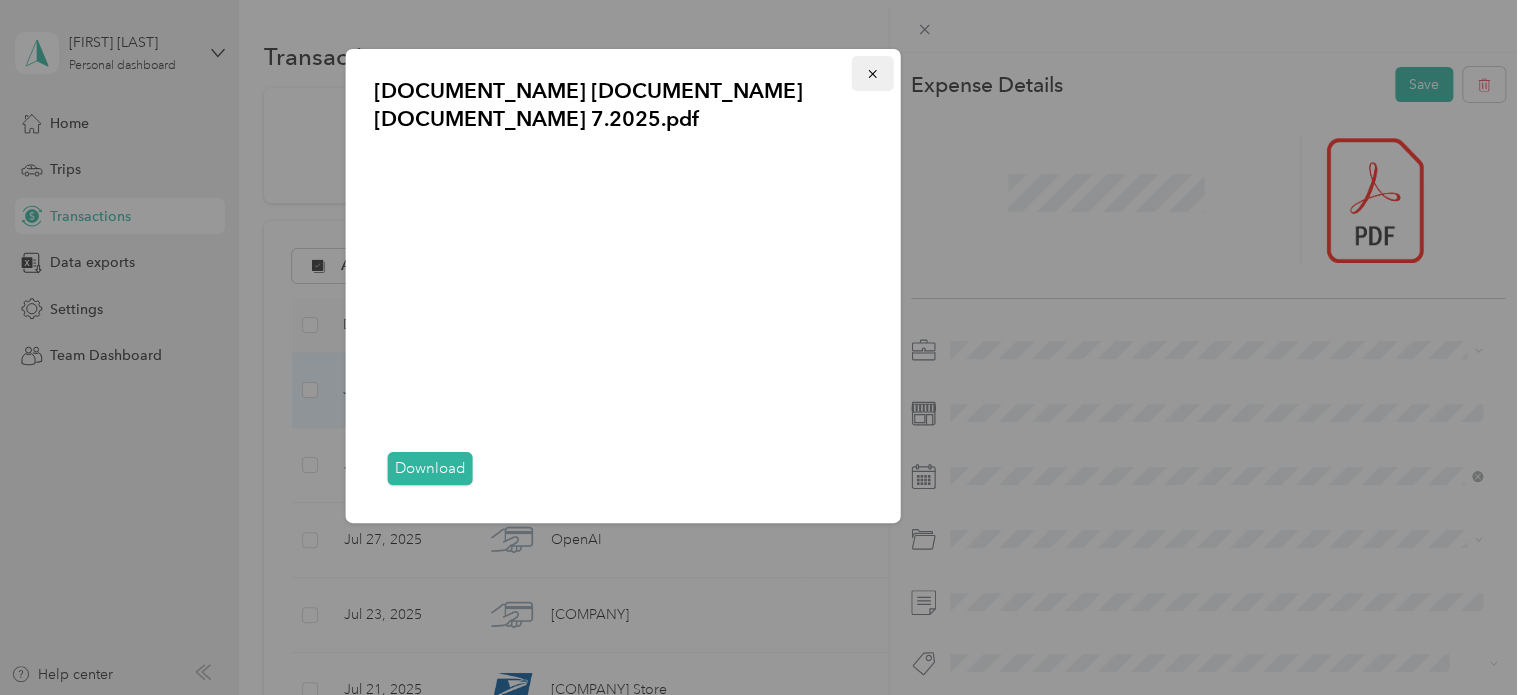 click 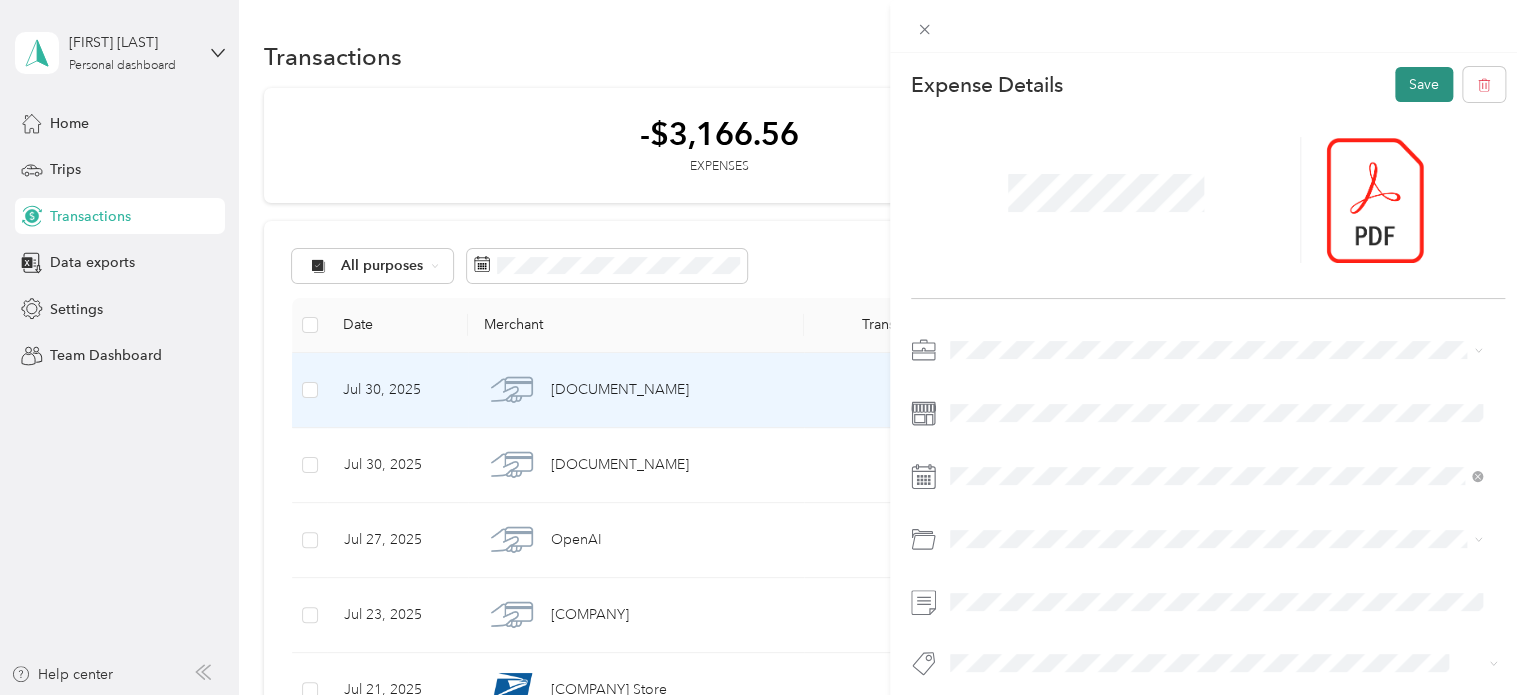 click on "Save" at bounding box center [1424, 84] 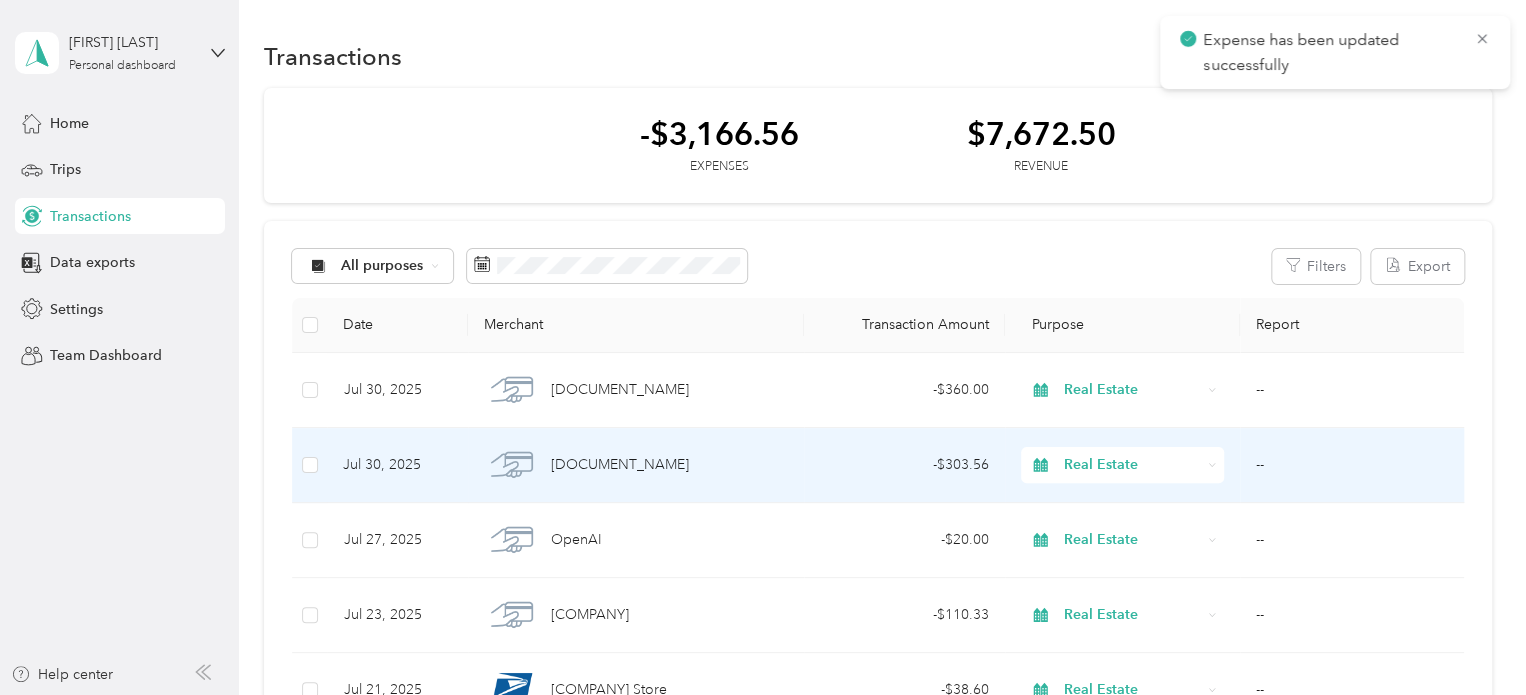 click on "--" at bounding box center [1352, 465] 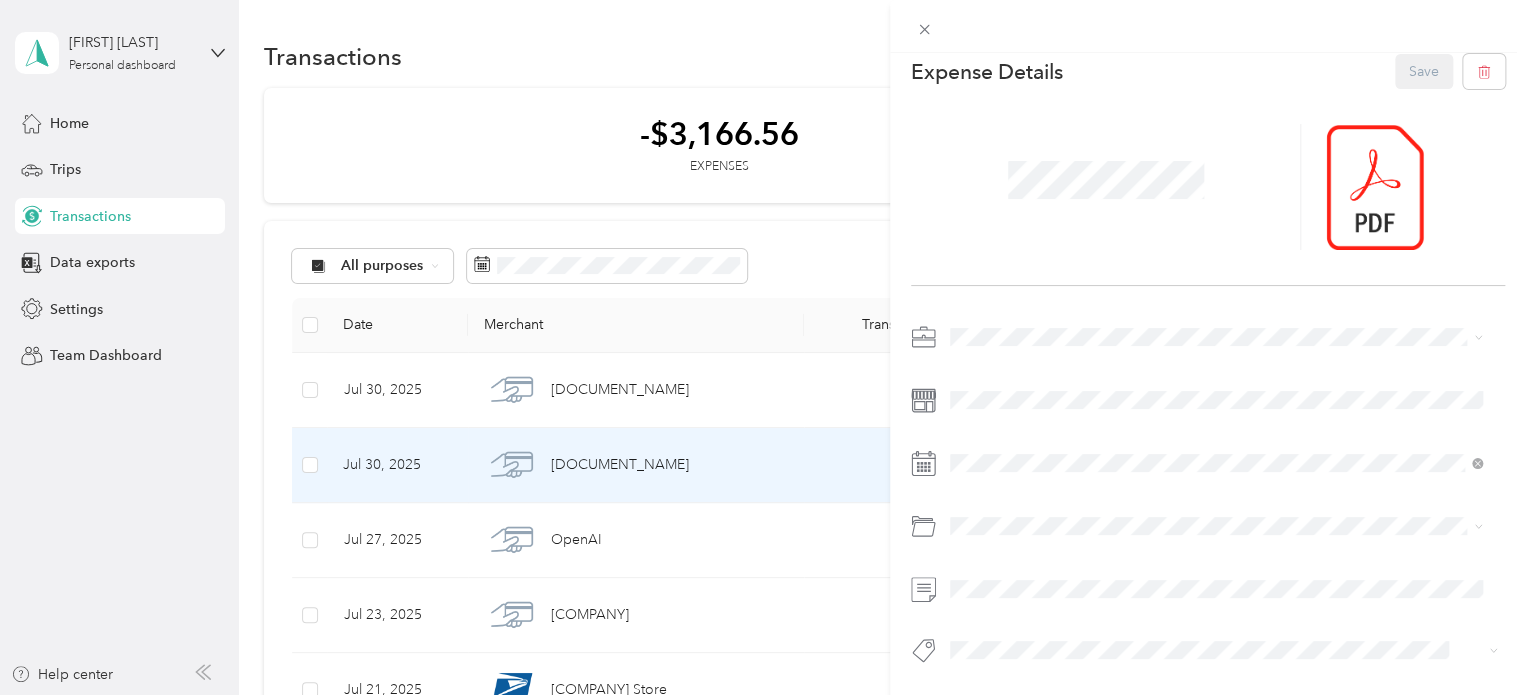 scroll, scrollTop: 28, scrollLeft: 0, axis: vertical 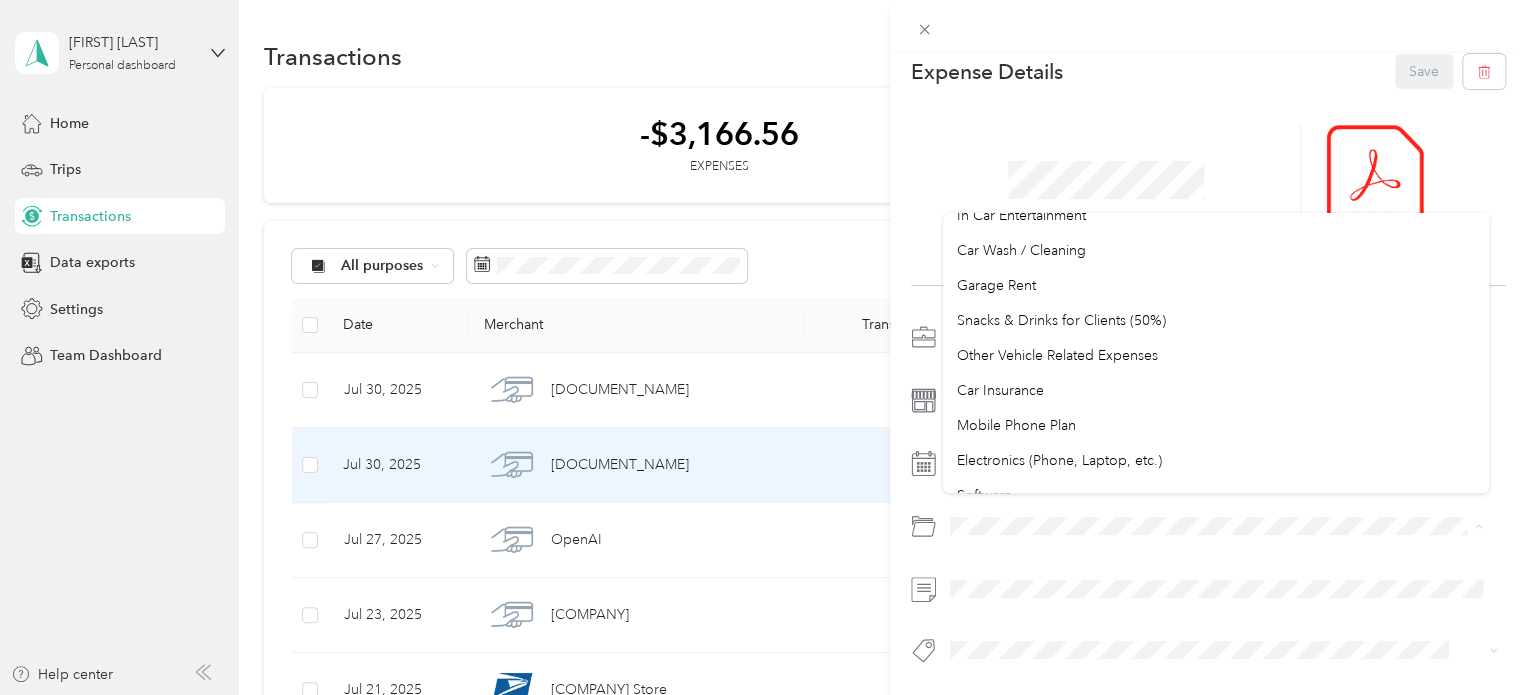 click on "This  expense  cannot be edited because it is either under review, approved, or paid. Contact your Team Manager to edit it.  Expense Details Save" at bounding box center (763, 347) 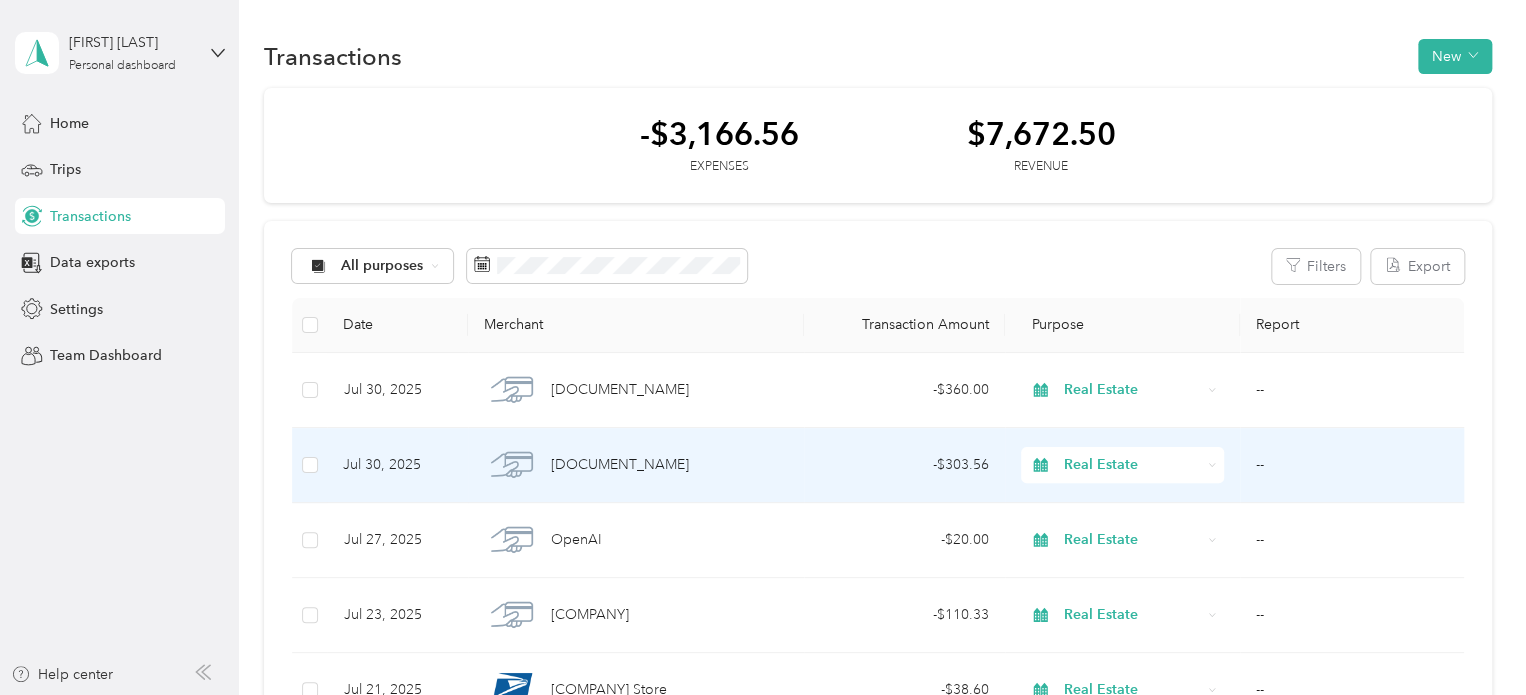 click on "--" at bounding box center [1352, 465] 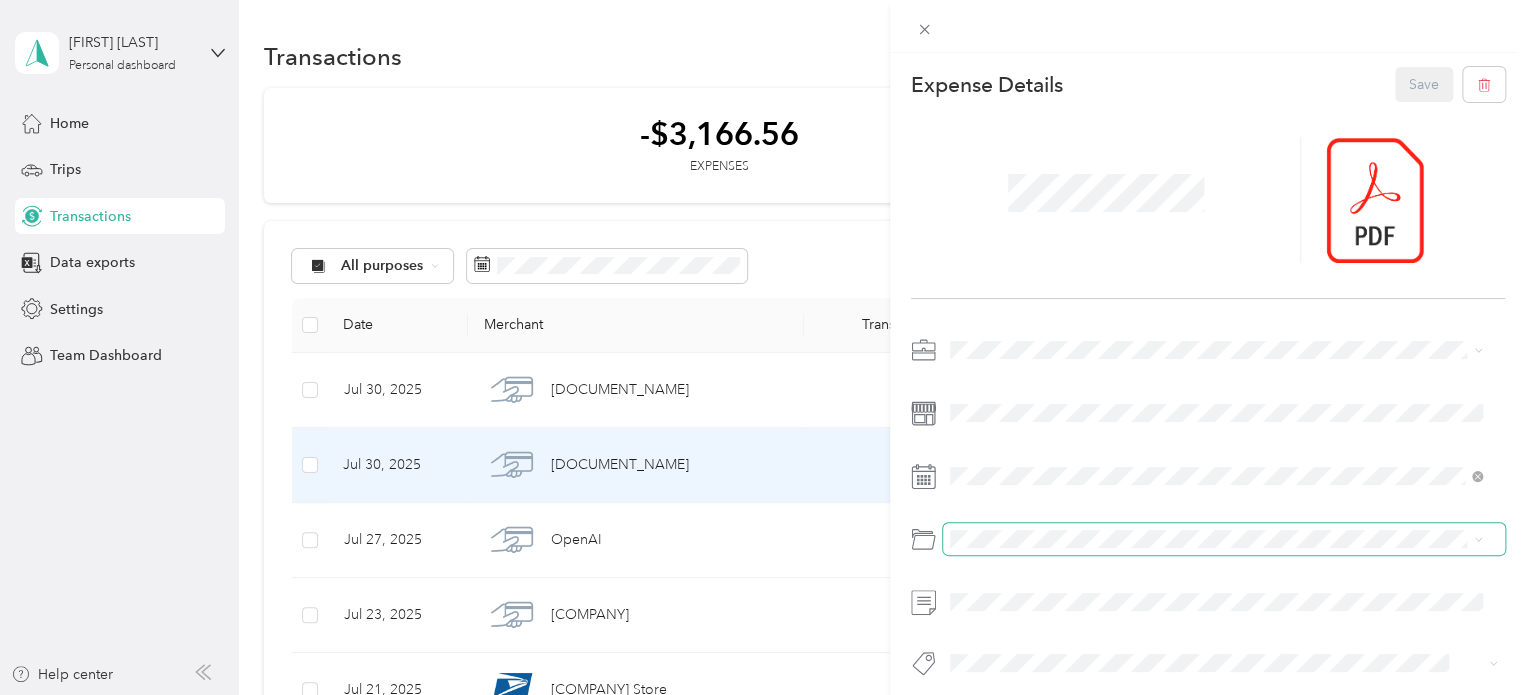click at bounding box center (1224, 539) 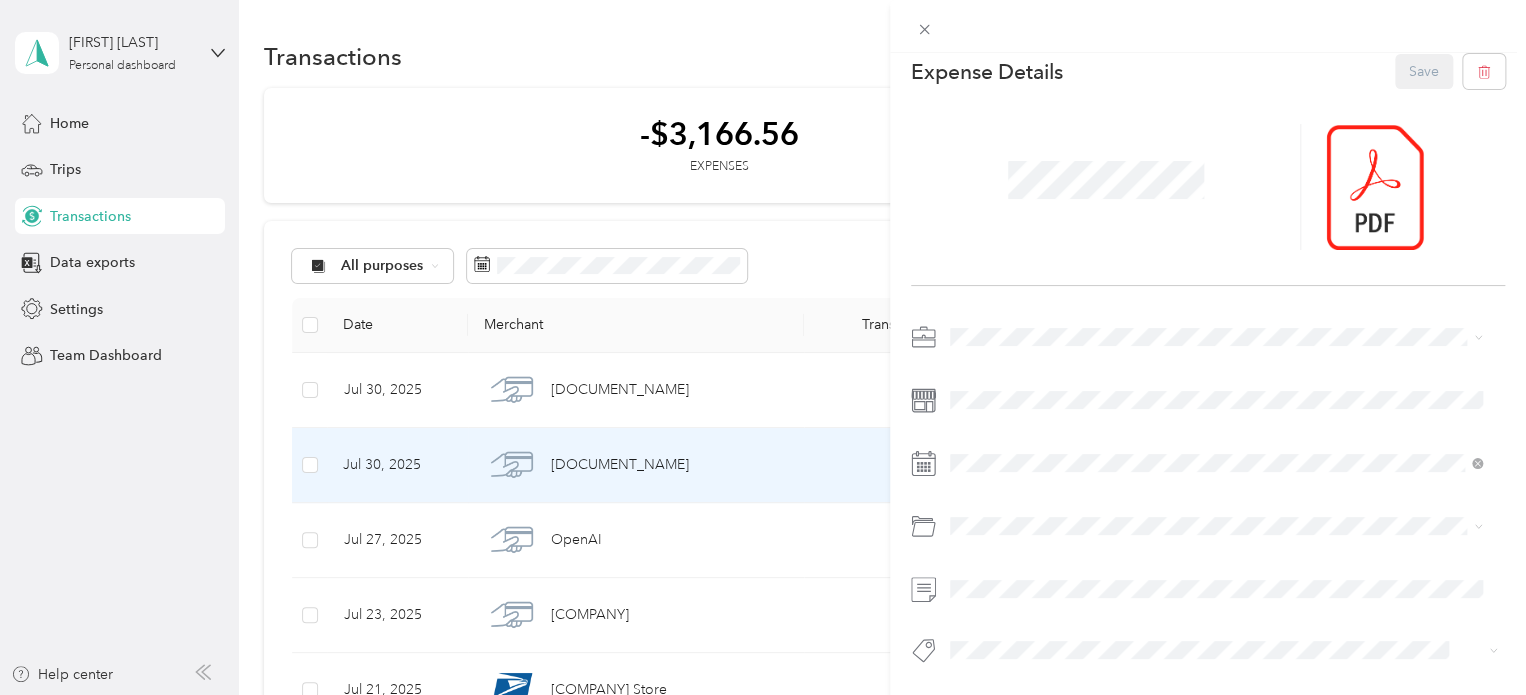 scroll, scrollTop: 28, scrollLeft: 0, axis: vertical 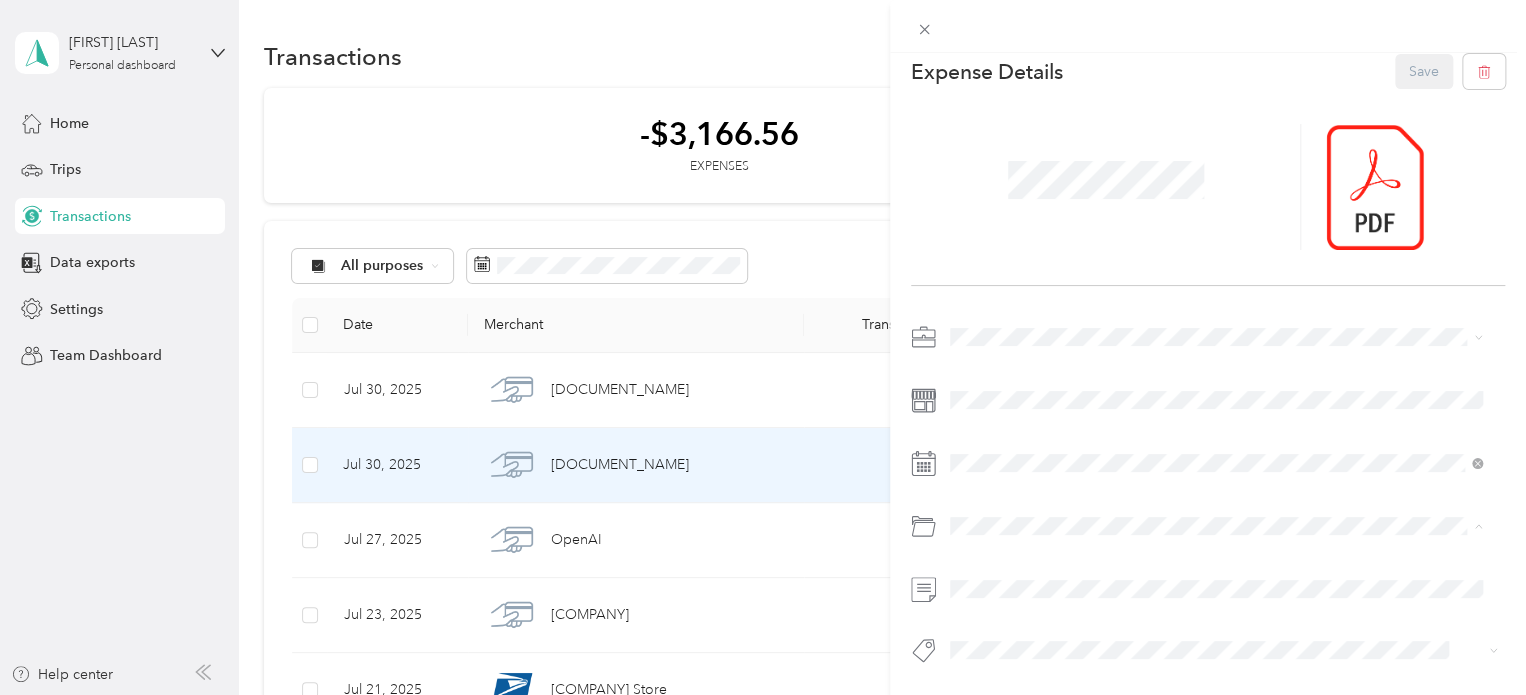 click on "Advertising and Marketing" at bounding box center (1216, 270) 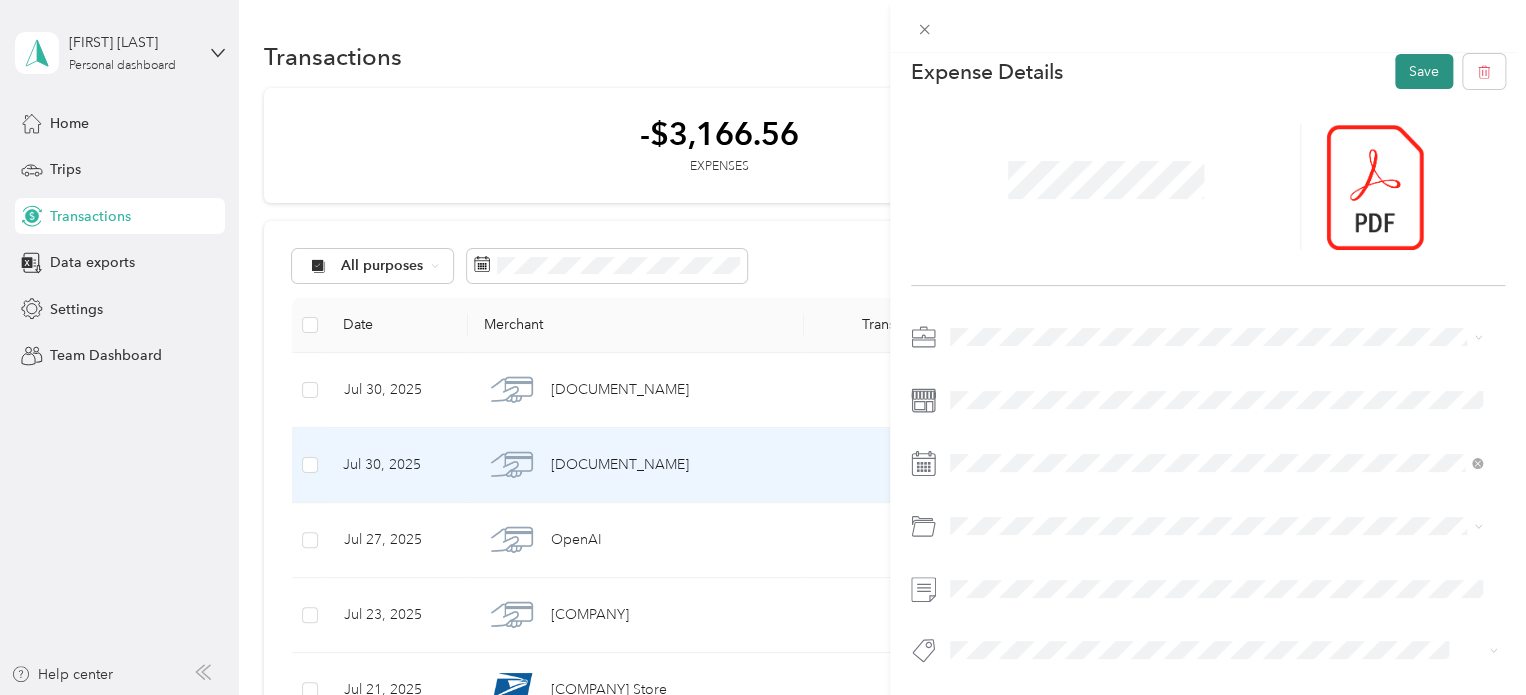 click on "Save" at bounding box center (1424, 71) 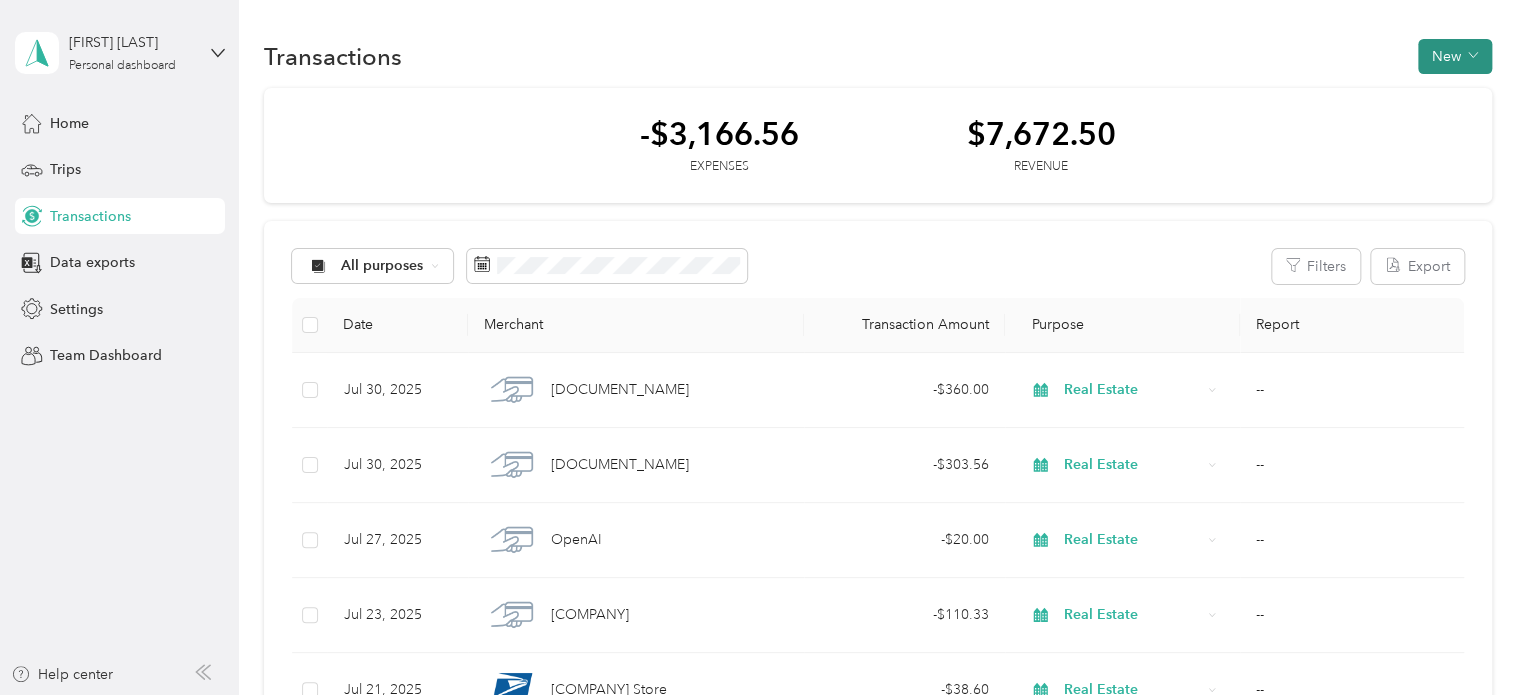 click on "New" at bounding box center [1455, 56] 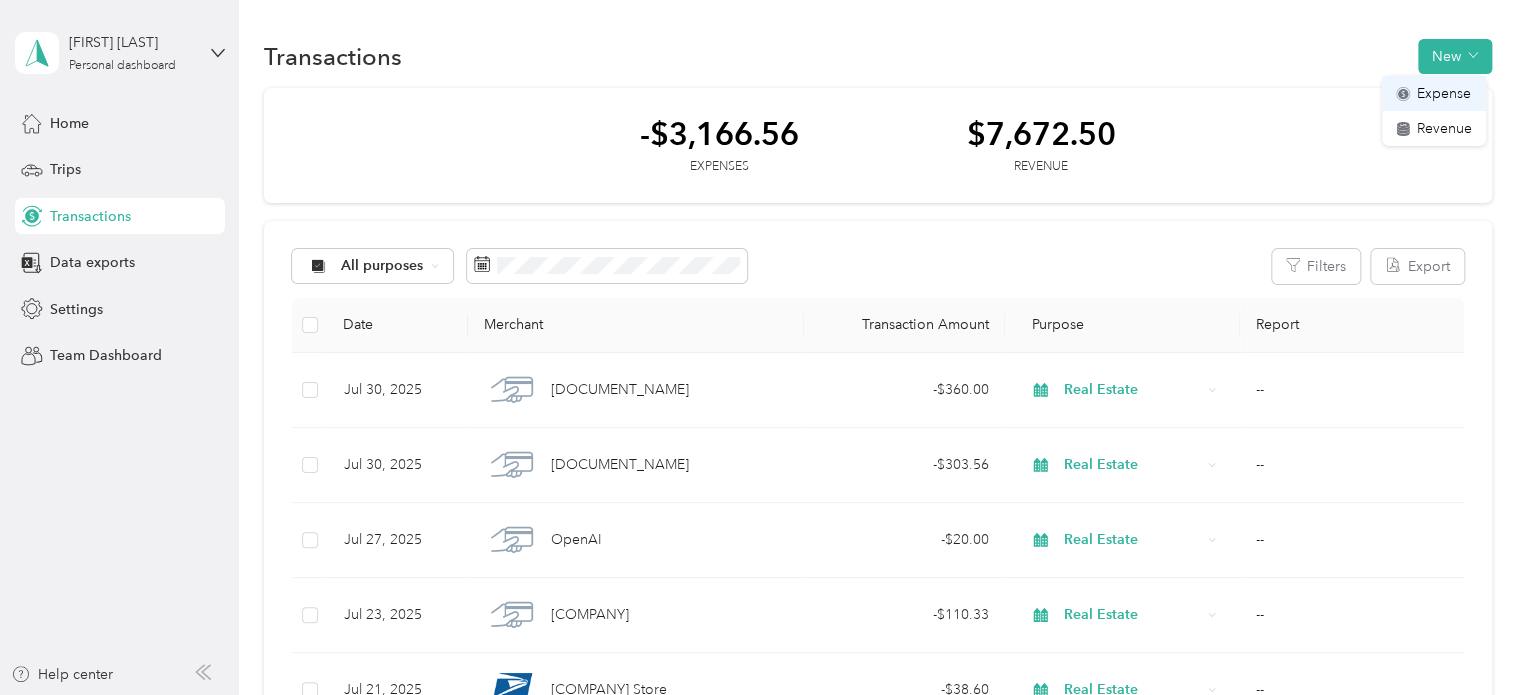 click on "Expense" at bounding box center (1444, 93) 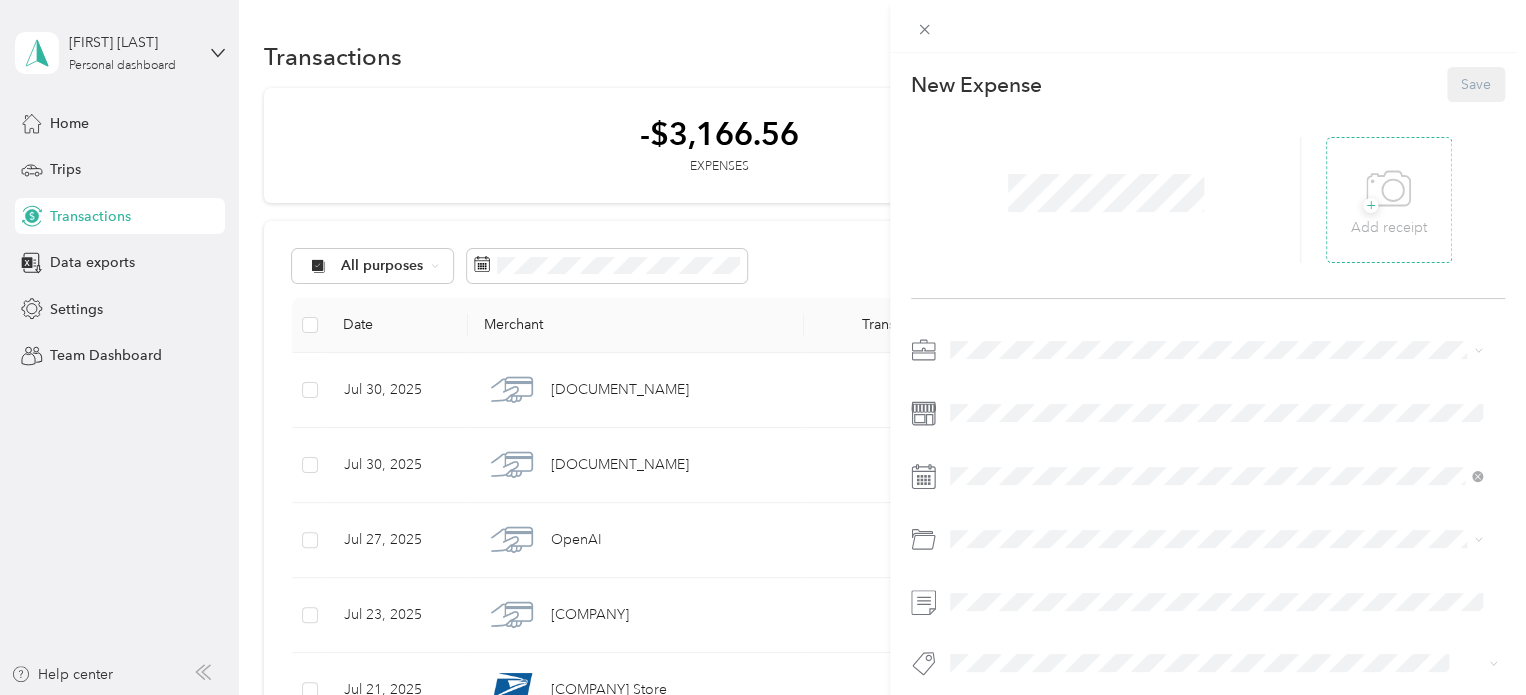 click 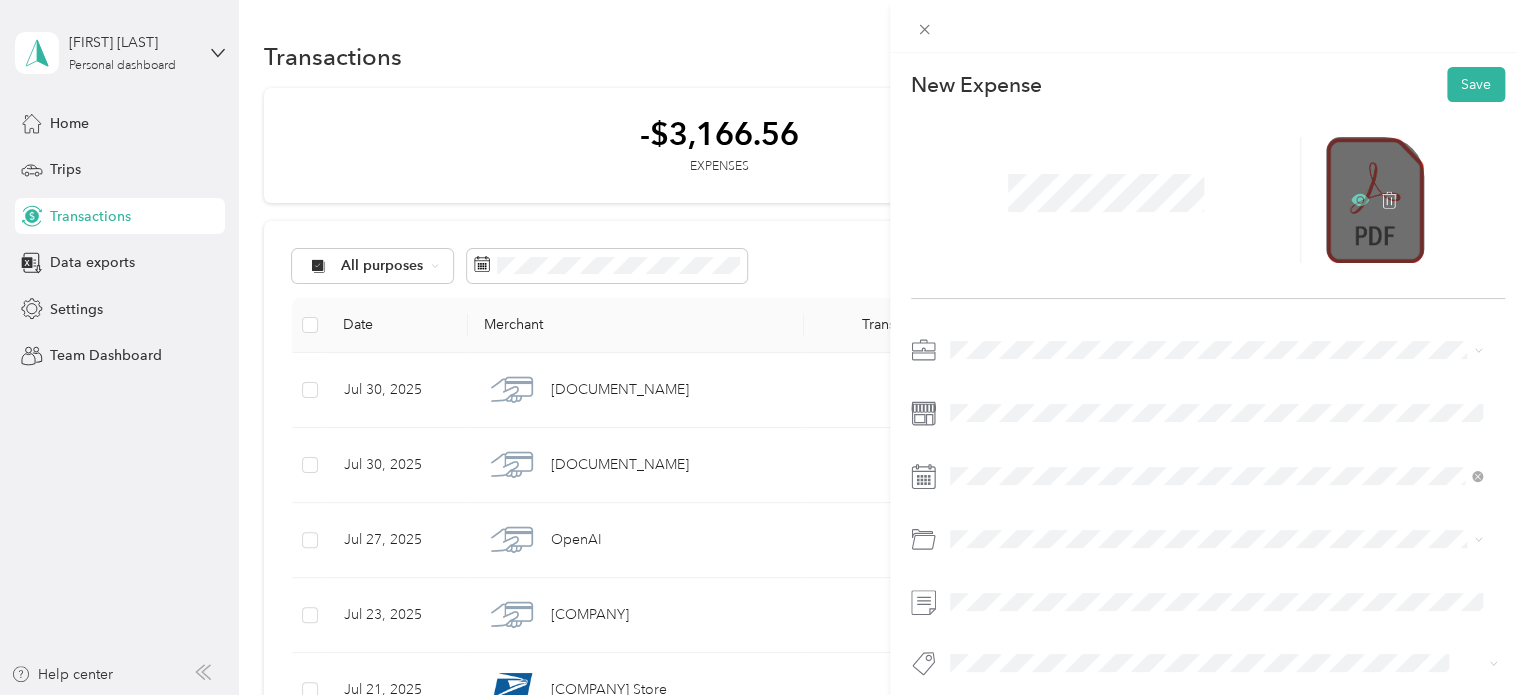click 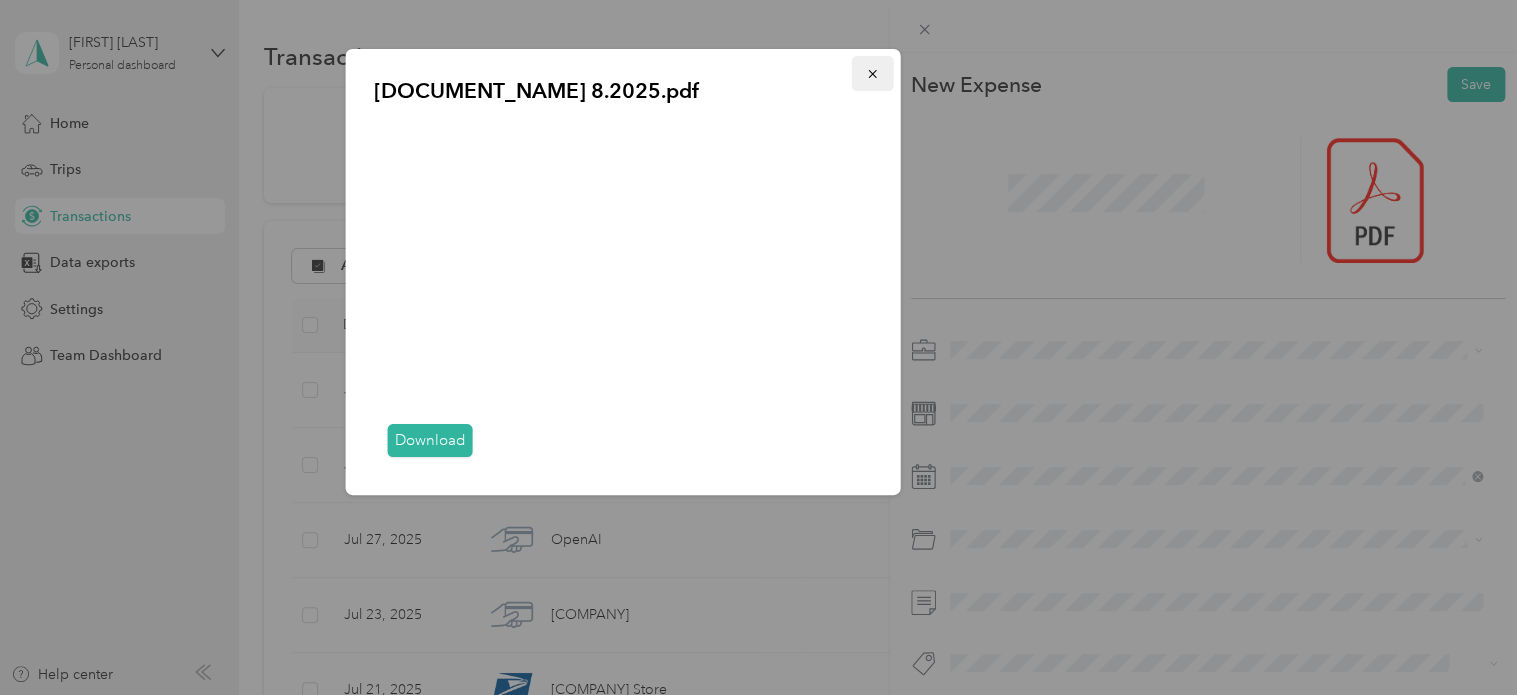 click at bounding box center [873, 73] 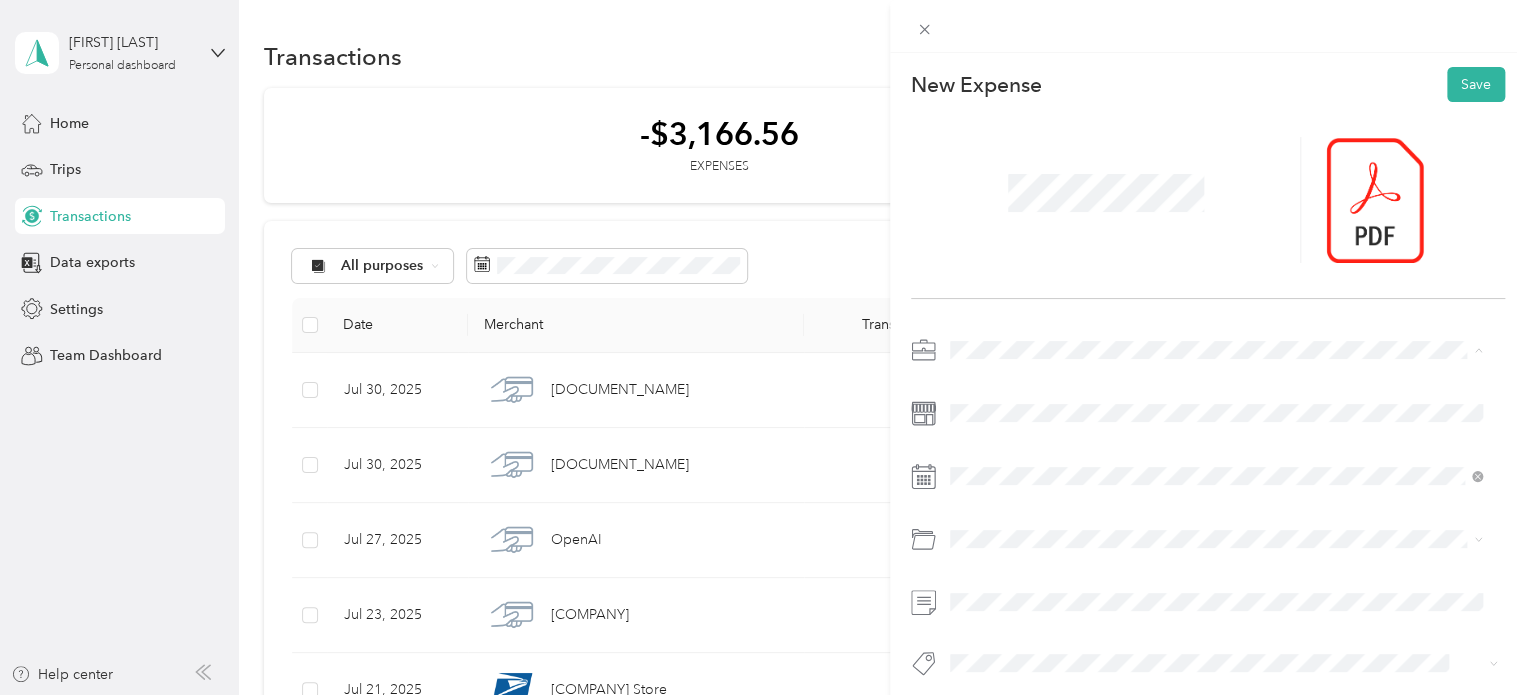 click on "Real Estate" at bounding box center (1216, 454) 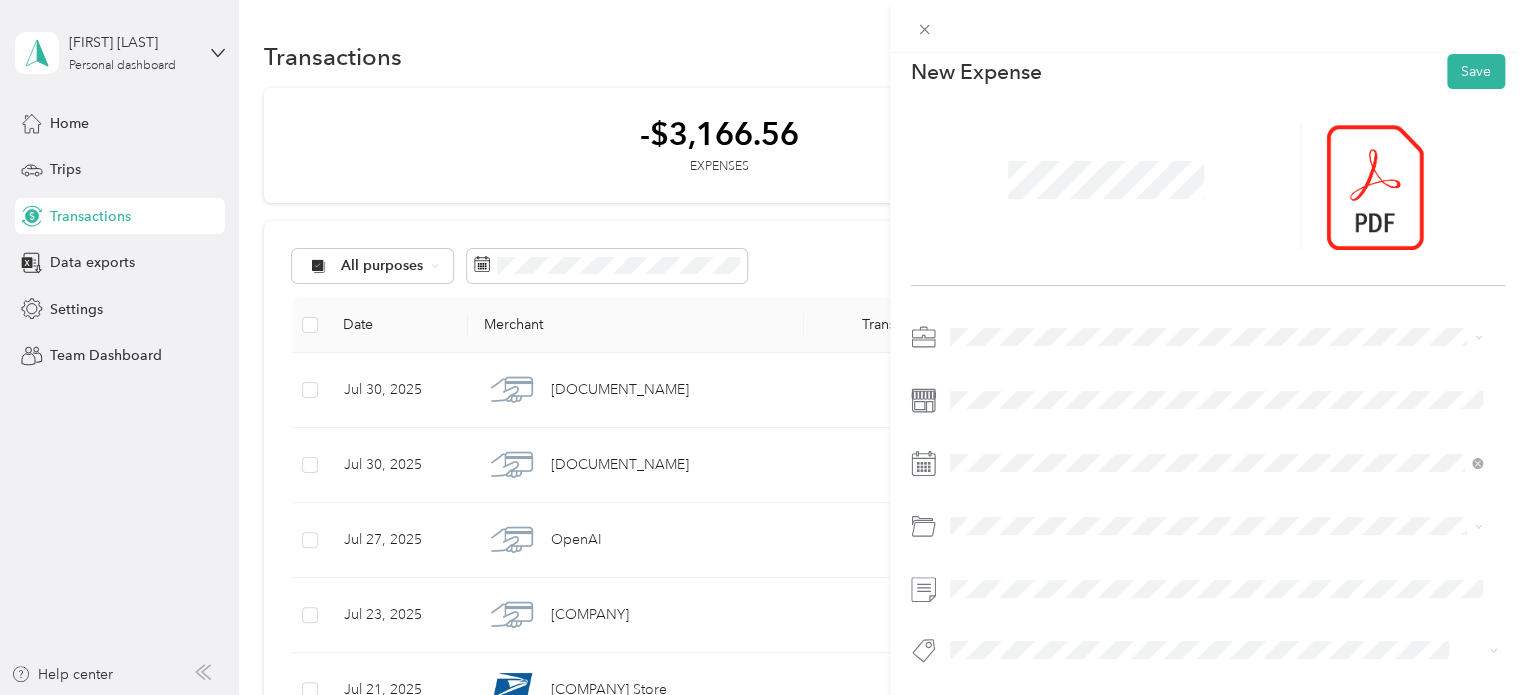 scroll, scrollTop: 28, scrollLeft: 0, axis: vertical 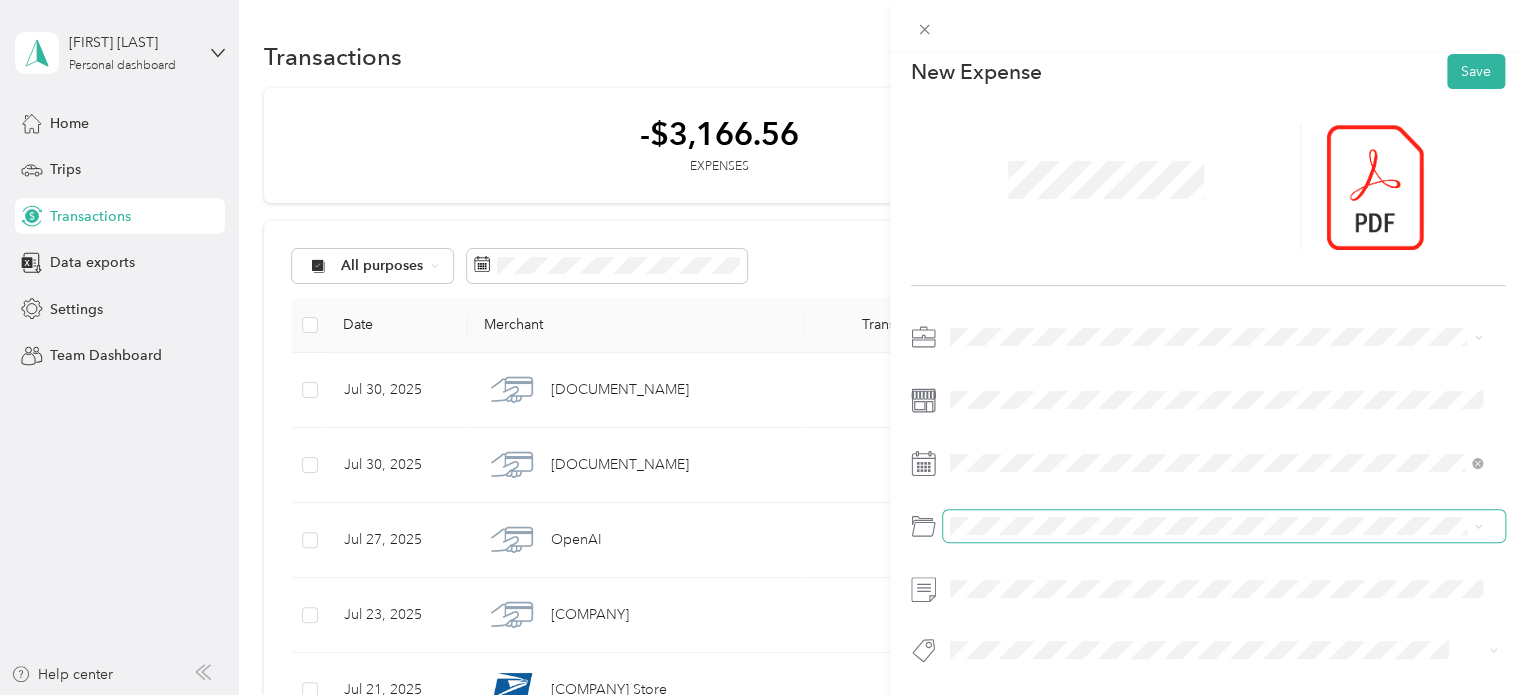 click at bounding box center (1224, 526) 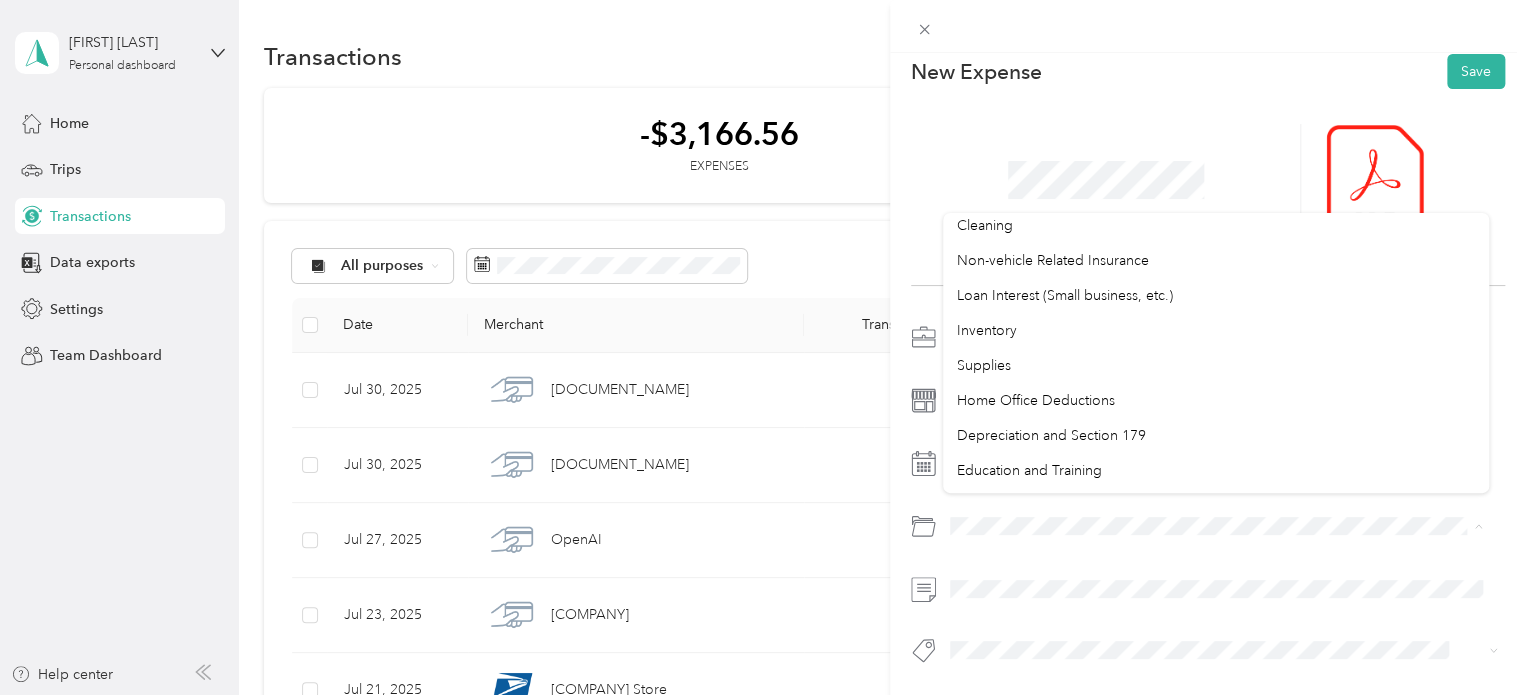 scroll, scrollTop: 1000, scrollLeft: 0, axis: vertical 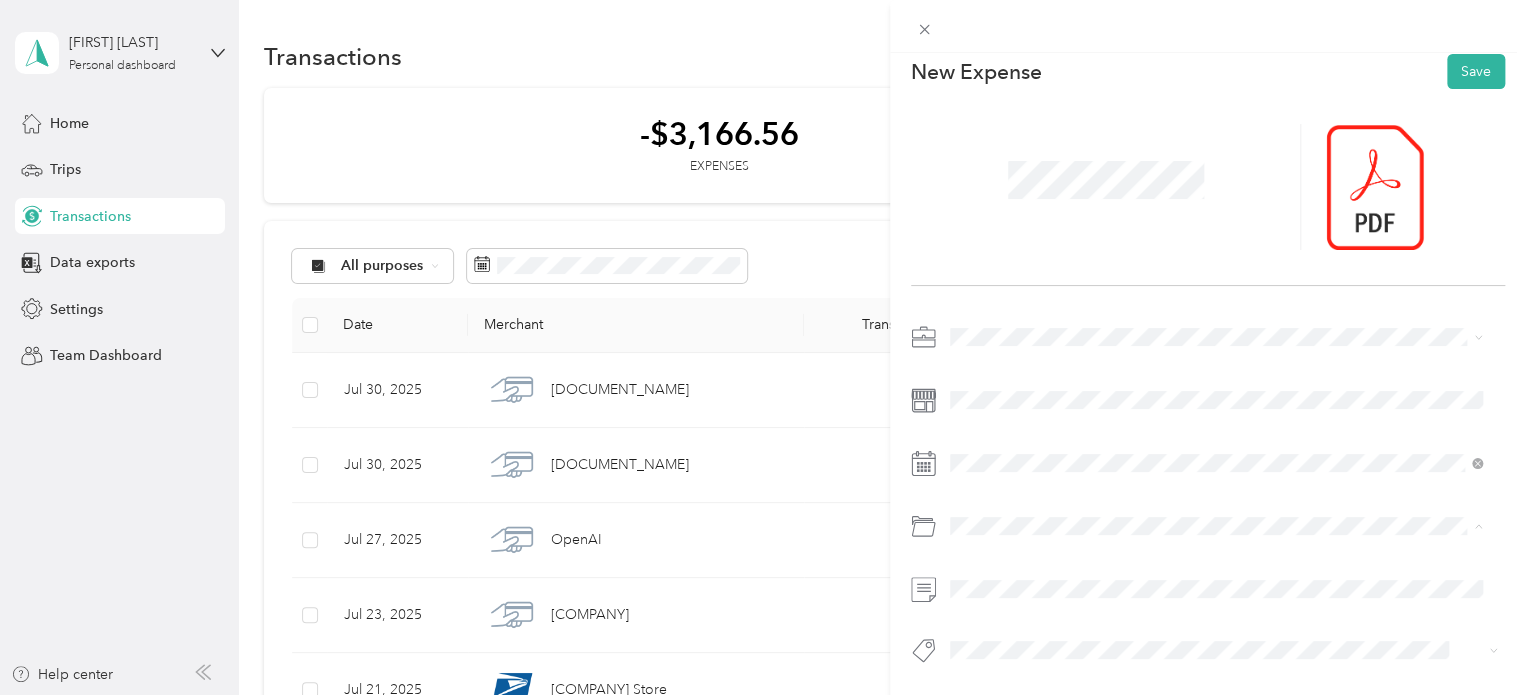 click on "Supplies" at bounding box center [1216, 360] 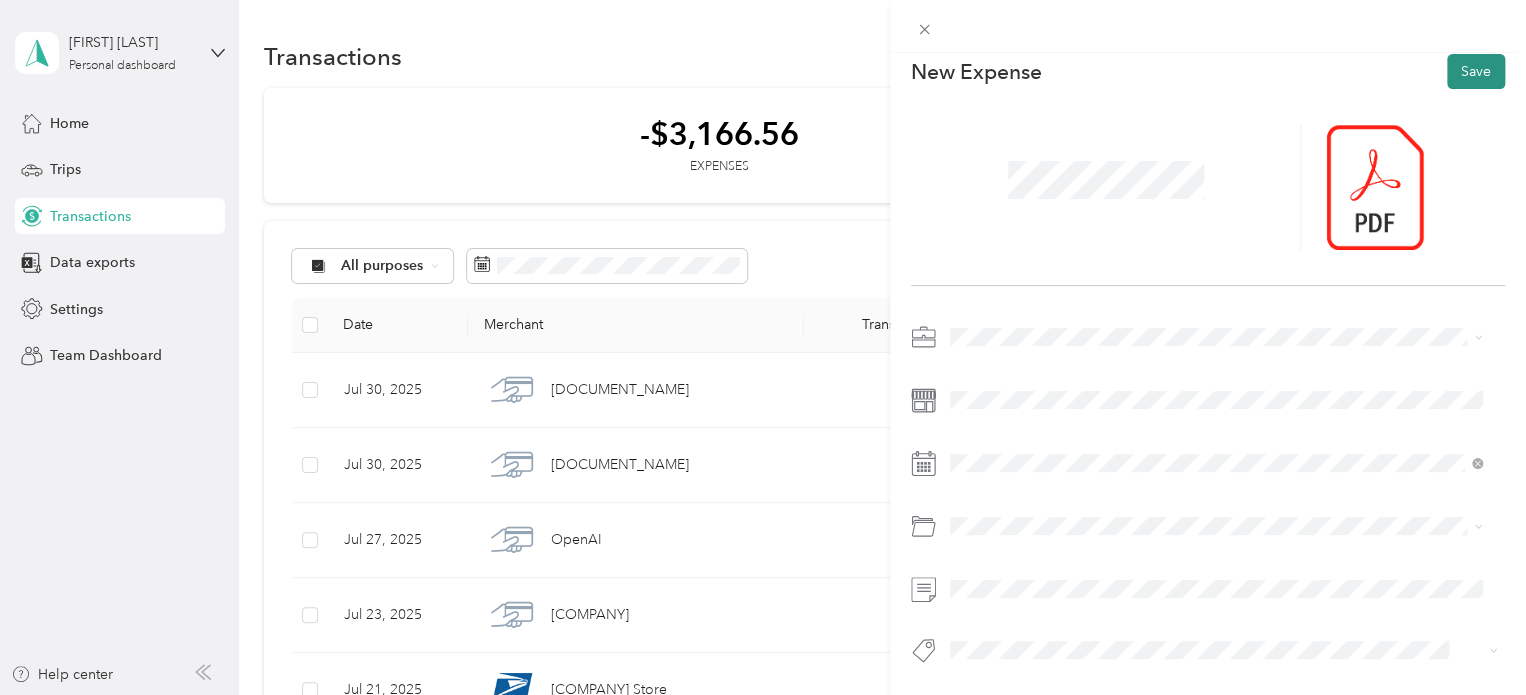 click on "Save" at bounding box center [1476, 71] 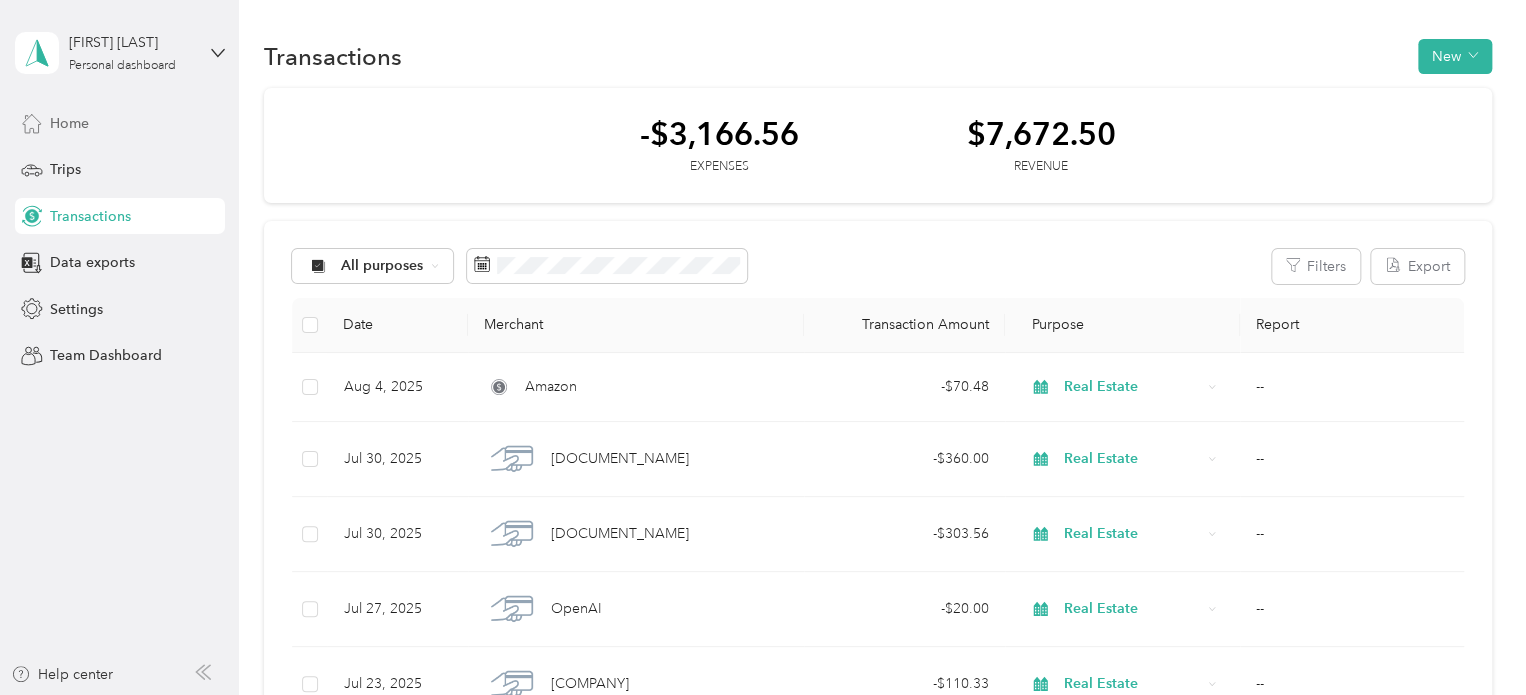 click on "Home" at bounding box center [69, 123] 